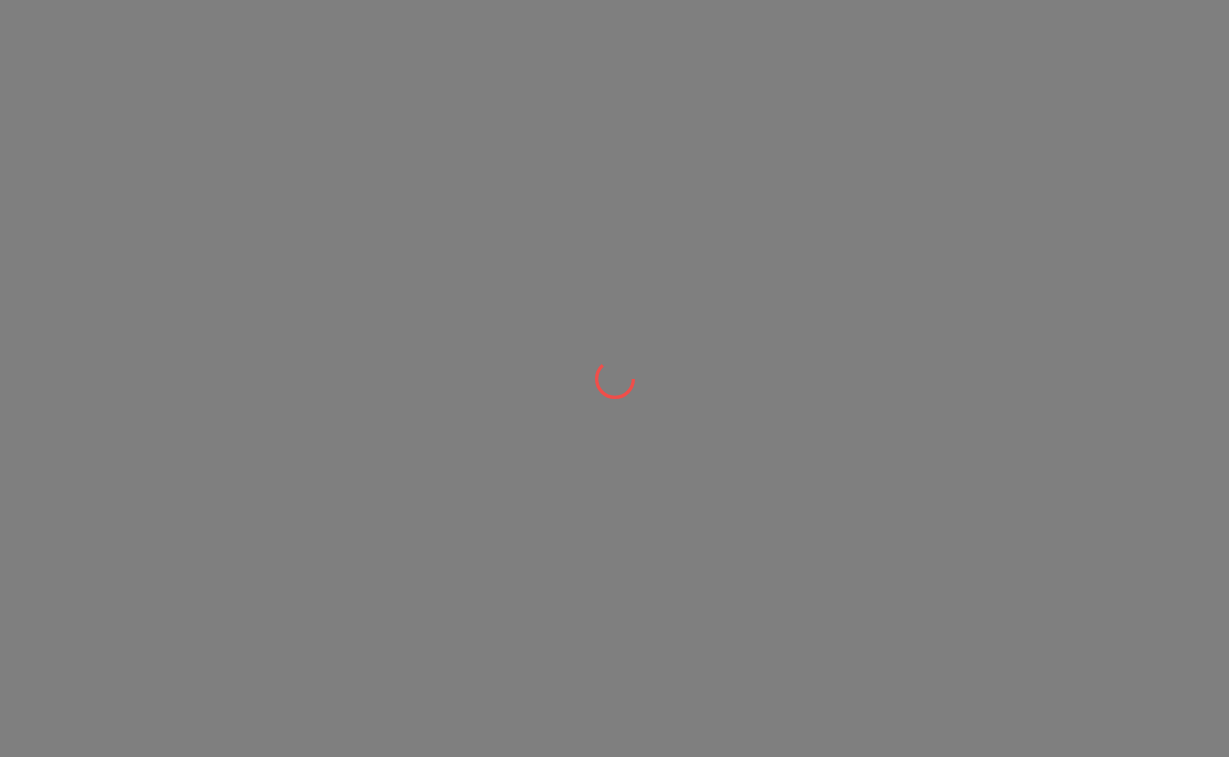 scroll, scrollTop: 0, scrollLeft: 0, axis: both 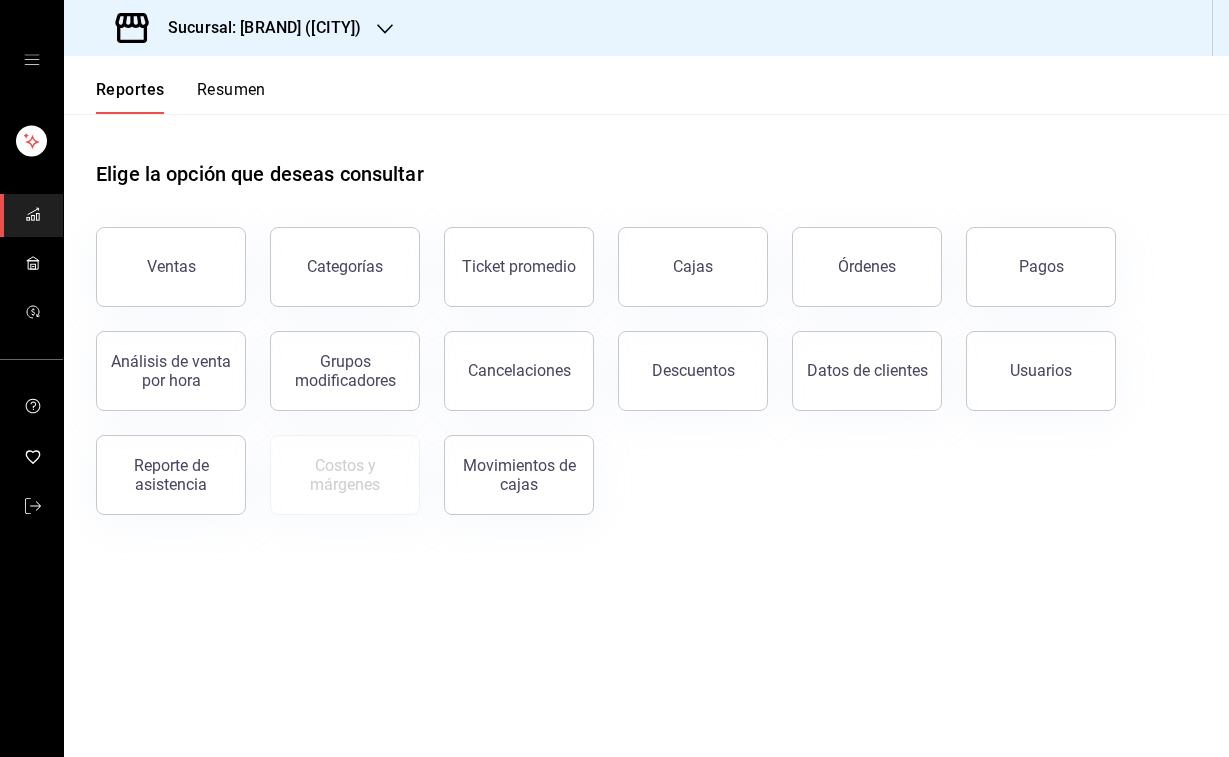 click on "Sucursal: [BRAND] ([CITY])" at bounding box center [240, 28] 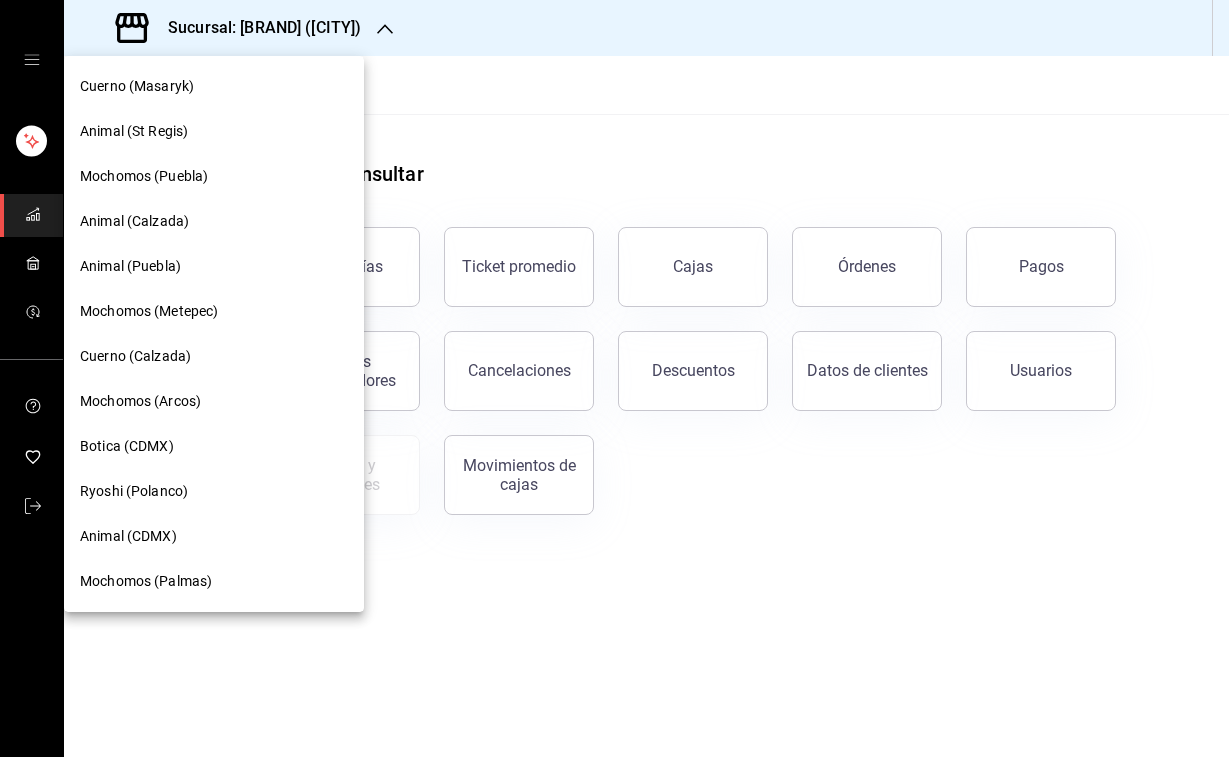 click on "Cuerno (Masaryk)" at bounding box center [137, 86] 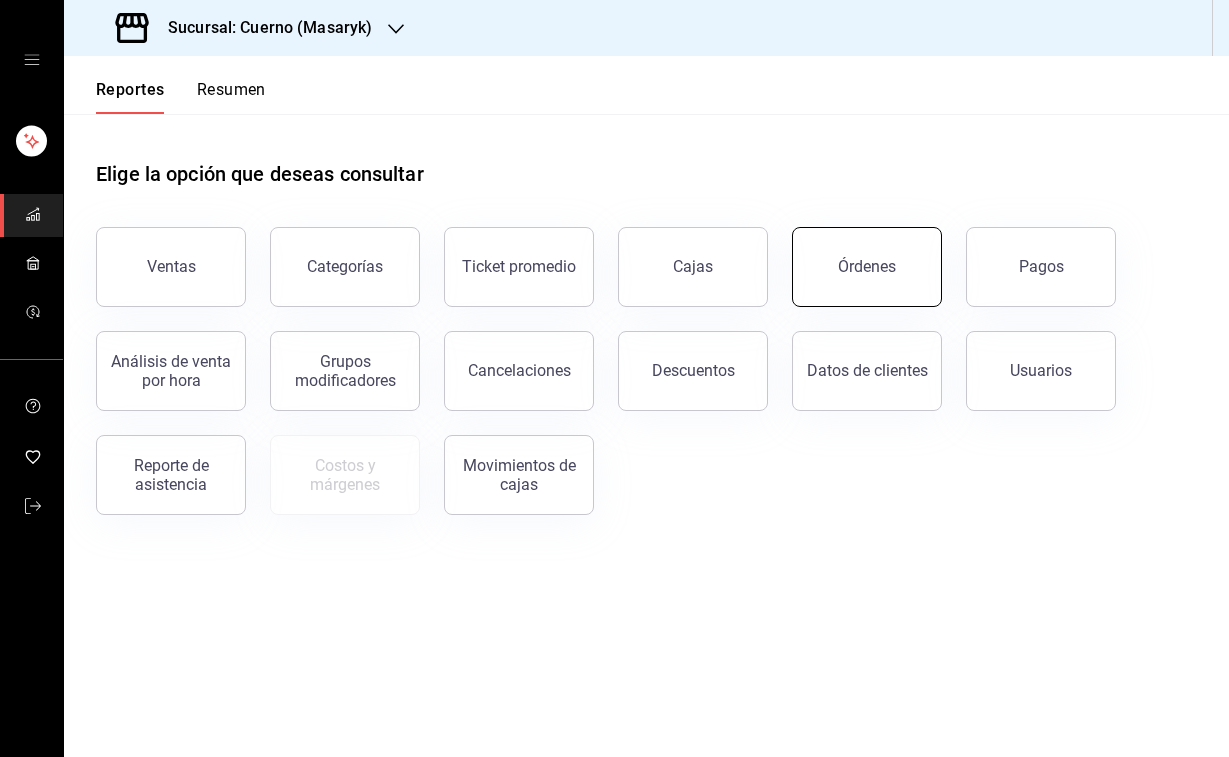 click on "Órdenes" at bounding box center (867, 267) 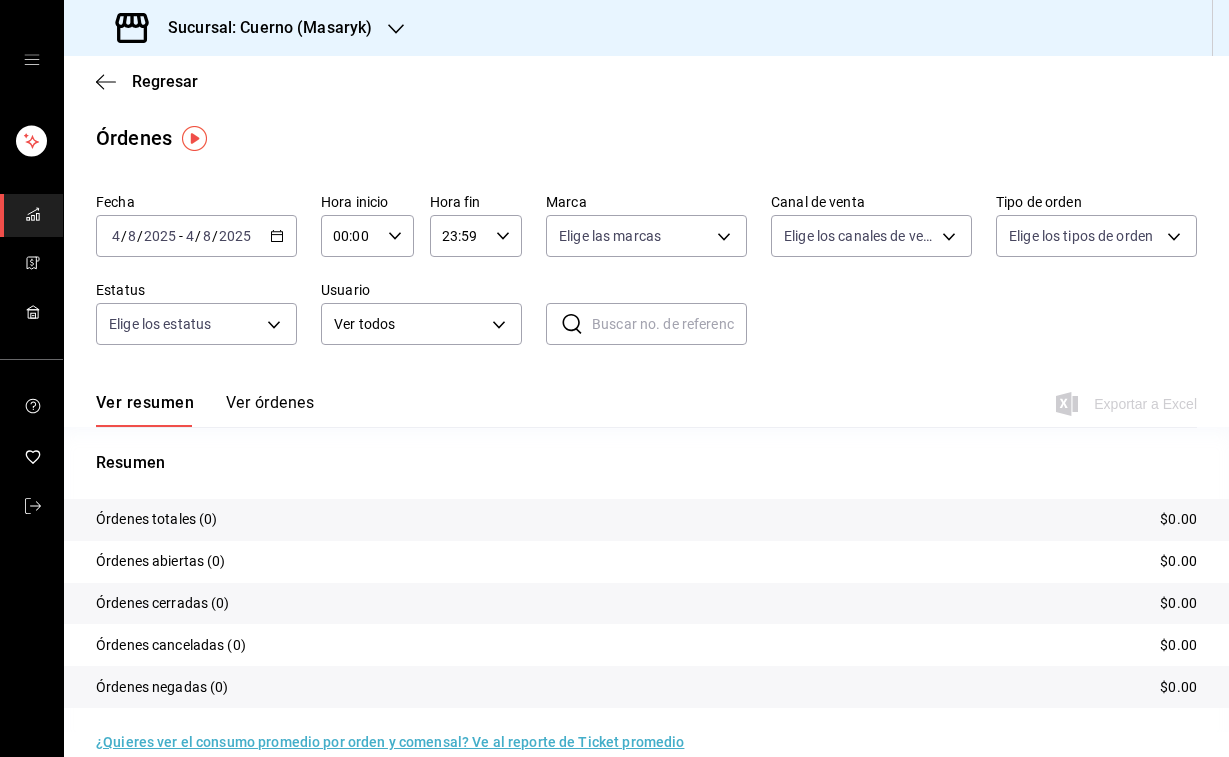 click on "2025" at bounding box center (160, 236) 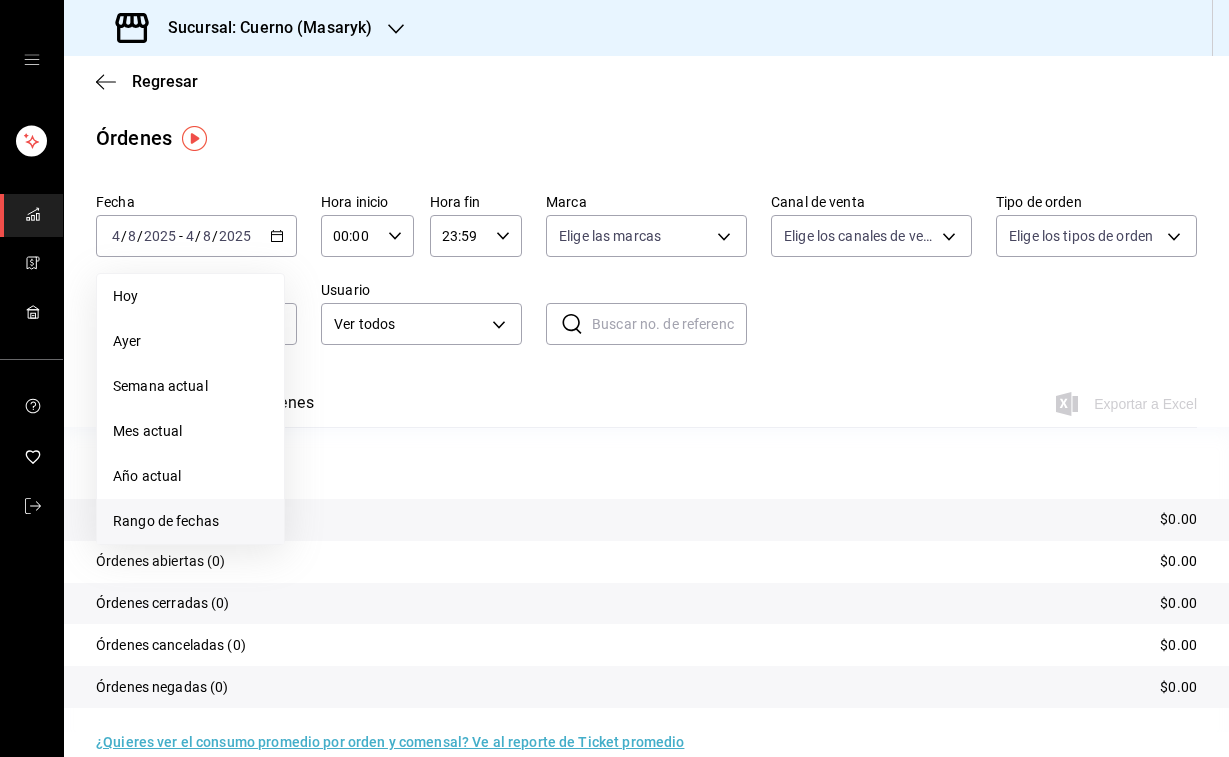 click on "Rango de fechas" at bounding box center [190, 521] 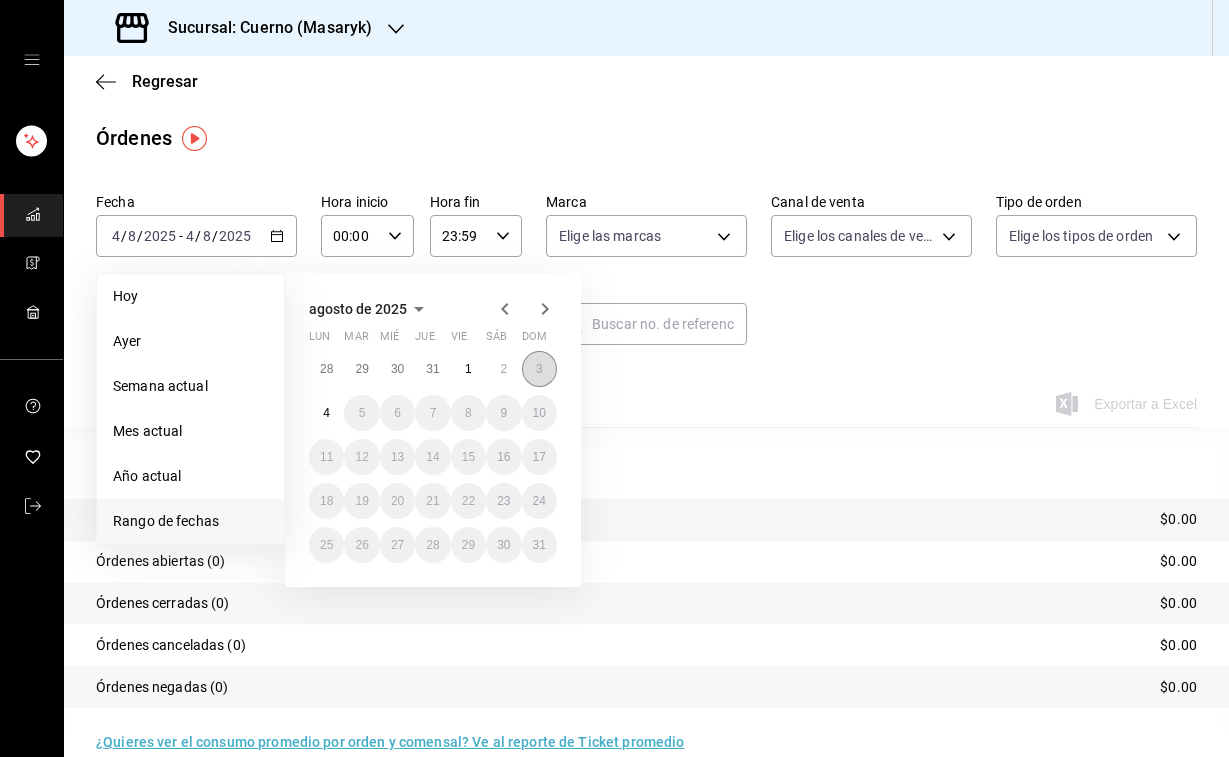 click on "3" at bounding box center (539, 369) 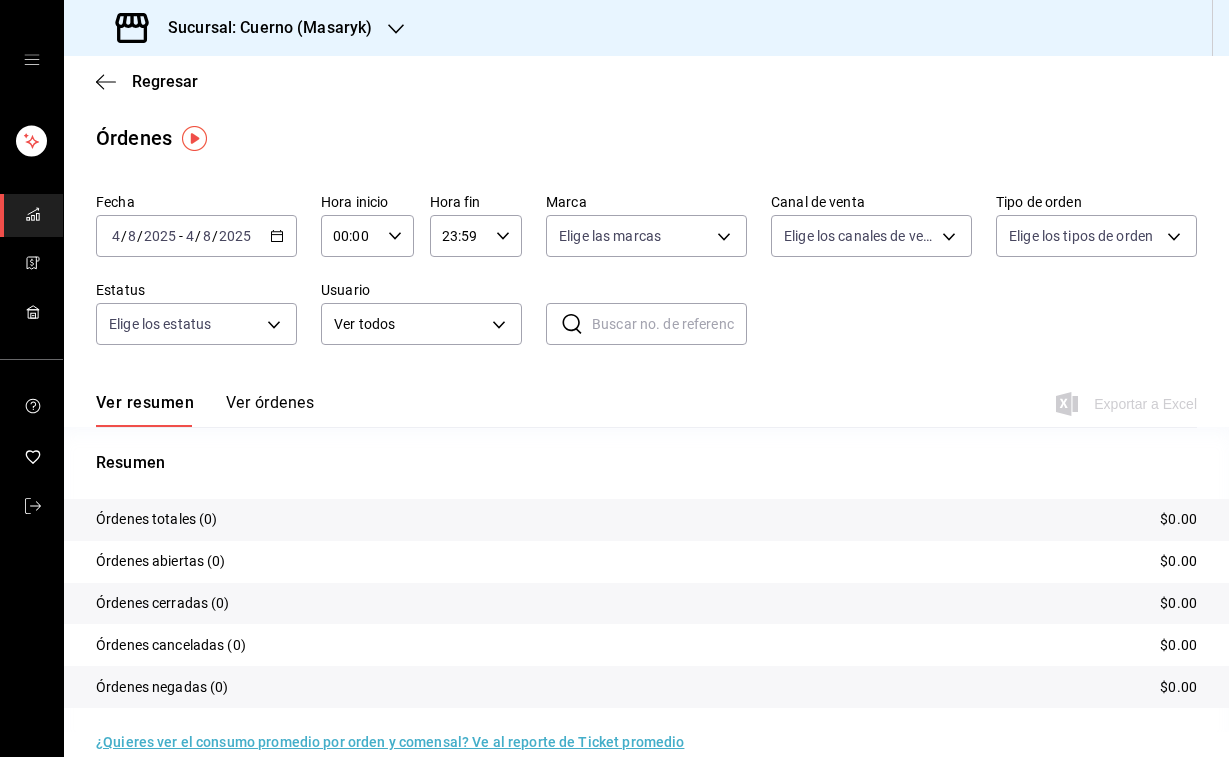 click on "Regresar Órdenes Fecha [DATE] [DATE] - [DATE] [DATE] Hora inicio 00:00 Hora inicio Hora fin 23:59 Hora fin Marca Elige las marcas Canal de venta Elige los canales de venta Tipo de orden Elige los tipos de orden Estatus Elige los estatus Usuario Ver todos ALL ​ ​ Ver resumen Ver órdenes Exportar a Excel Resumen Órdenes totales (0) $0.00 Órdenes abiertas (0) $0.00 Órdenes cerradas (0) $0.00 Órdenes canceladas (0) $0.00 Órdenes negadas (0) $0.00 ¿Quieres ver el consumo promedio por orden y comensal? Ve al reporte de Ticket promedio" at bounding box center [646, 420] 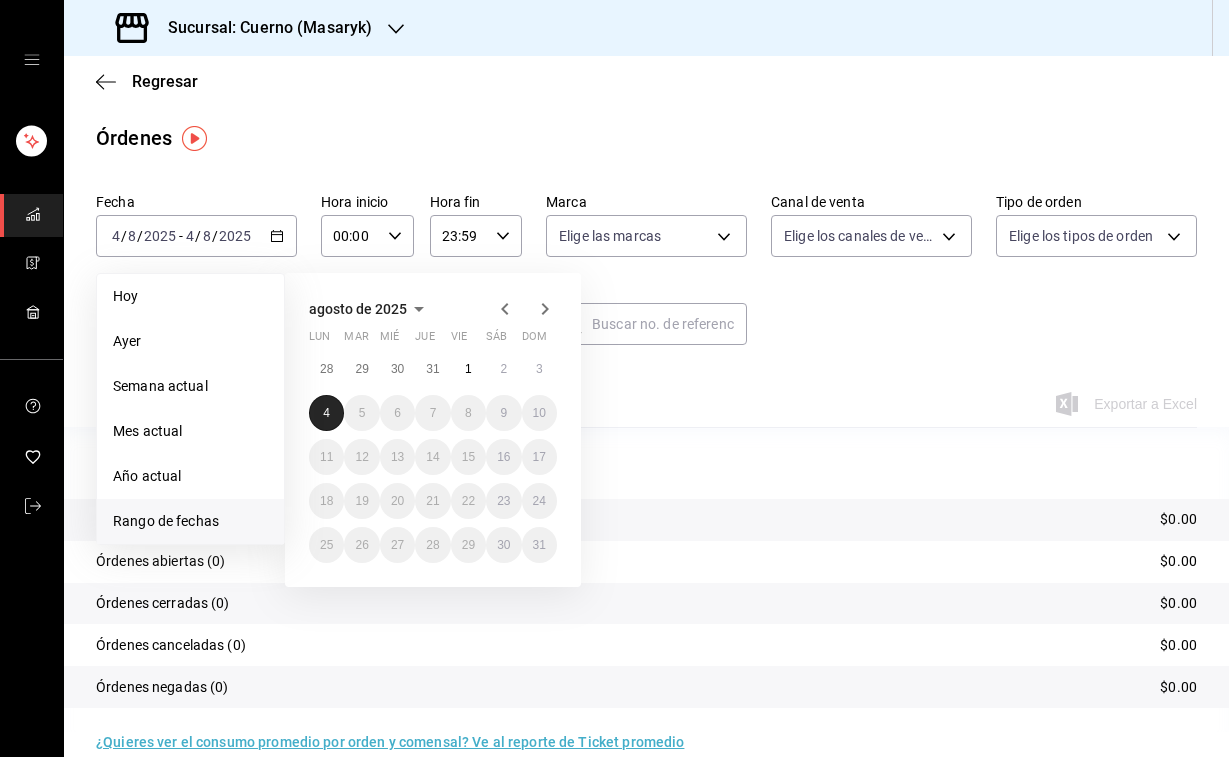 click on "4" at bounding box center [326, 413] 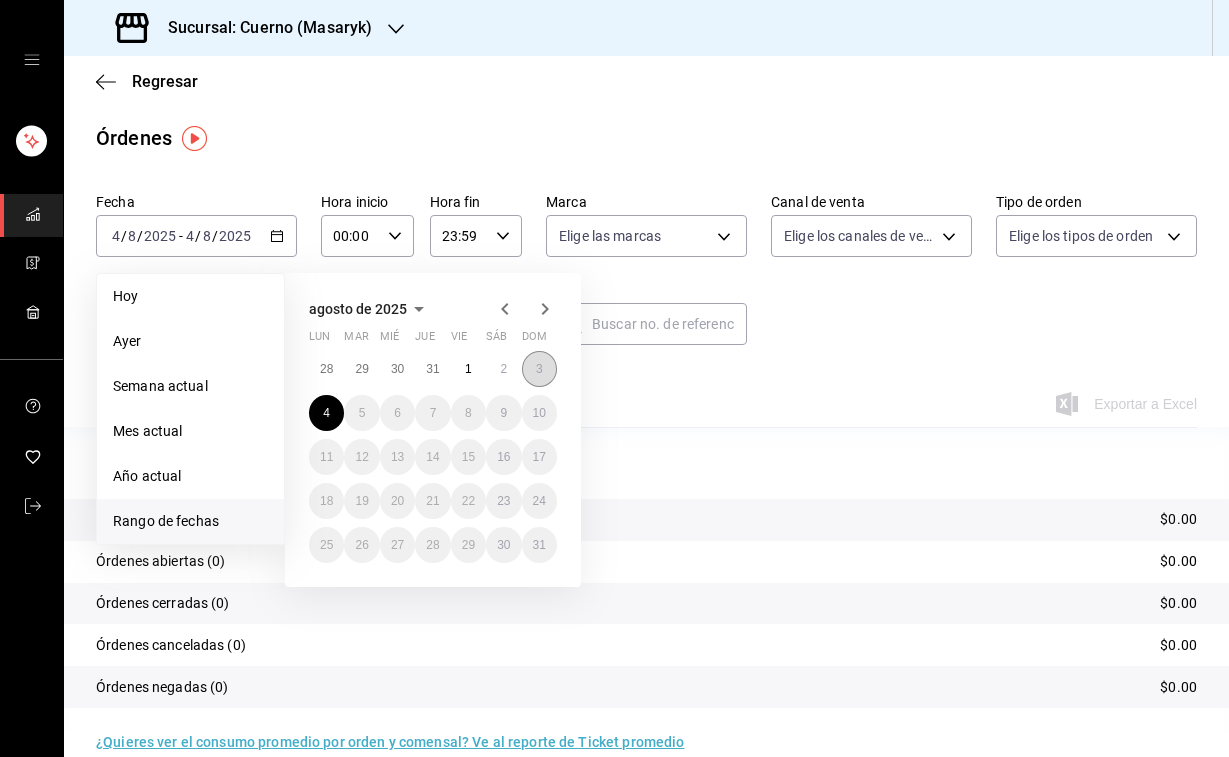 click on "3" at bounding box center (539, 369) 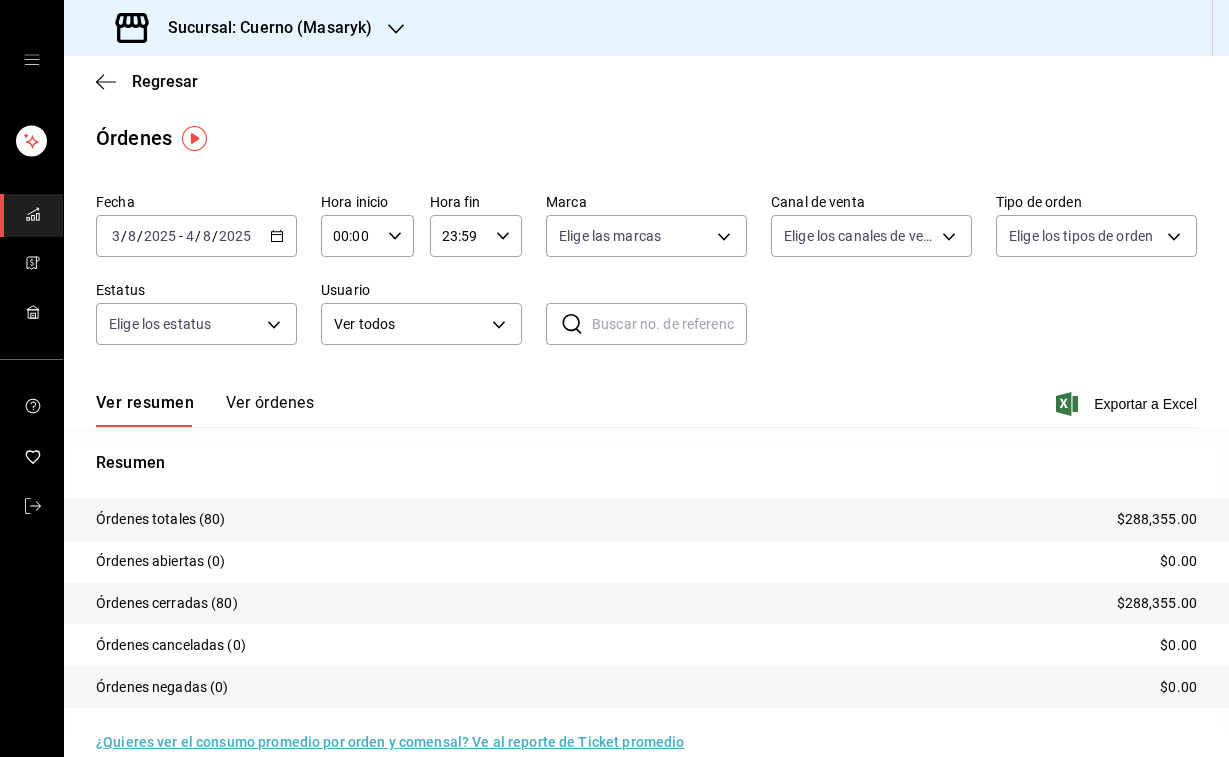 click on "00:00" at bounding box center [350, 236] 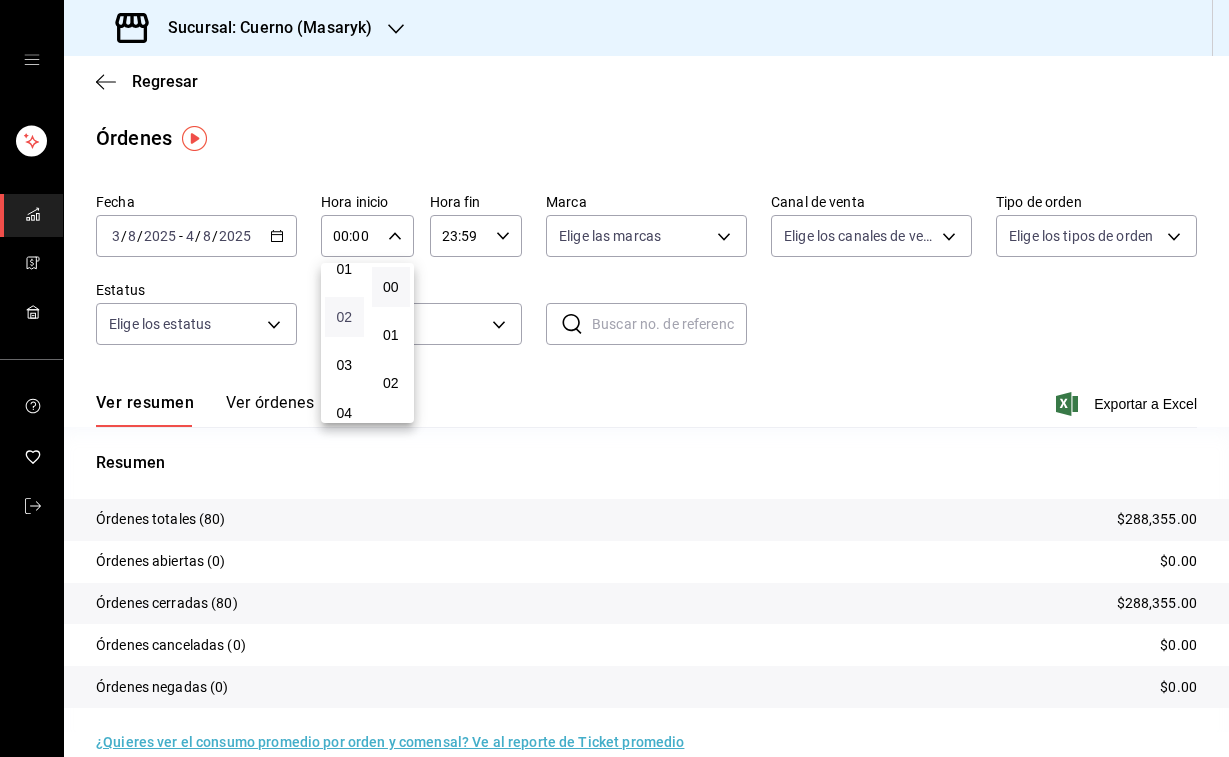 scroll, scrollTop: 93, scrollLeft: 0, axis: vertical 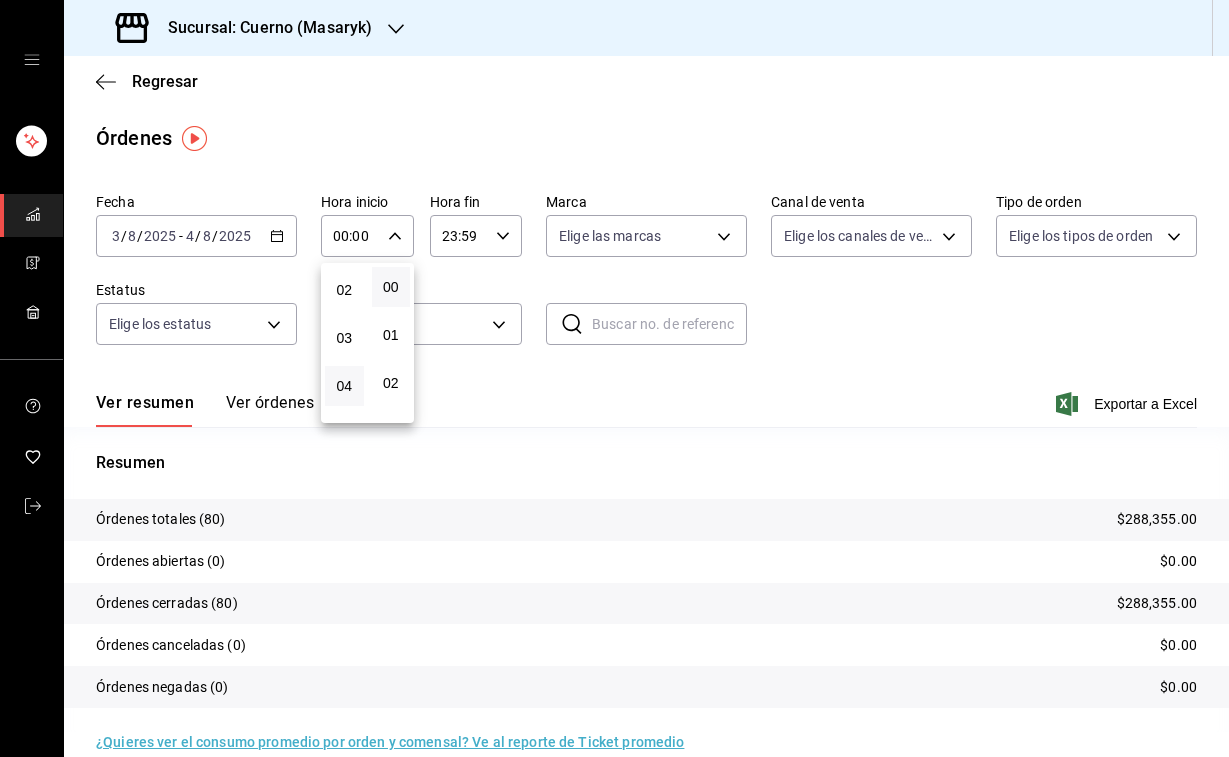 click on "04" at bounding box center [344, 386] 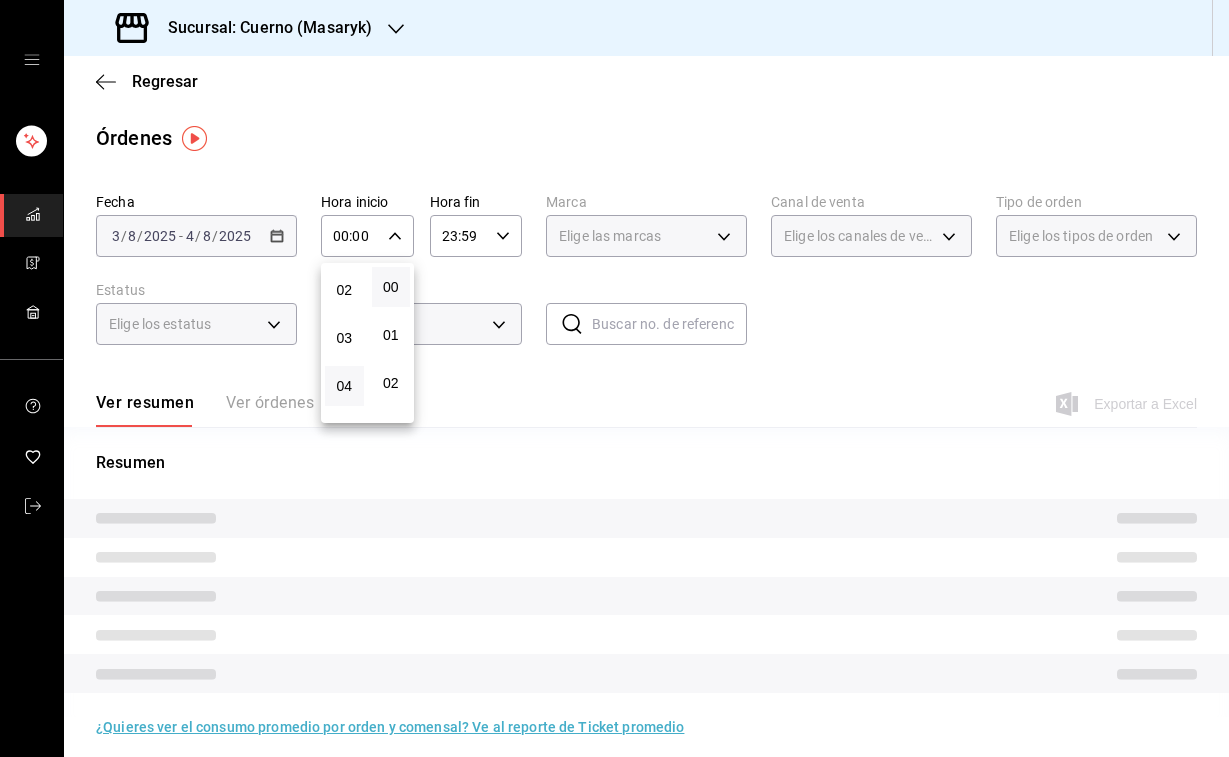 type on "04:00" 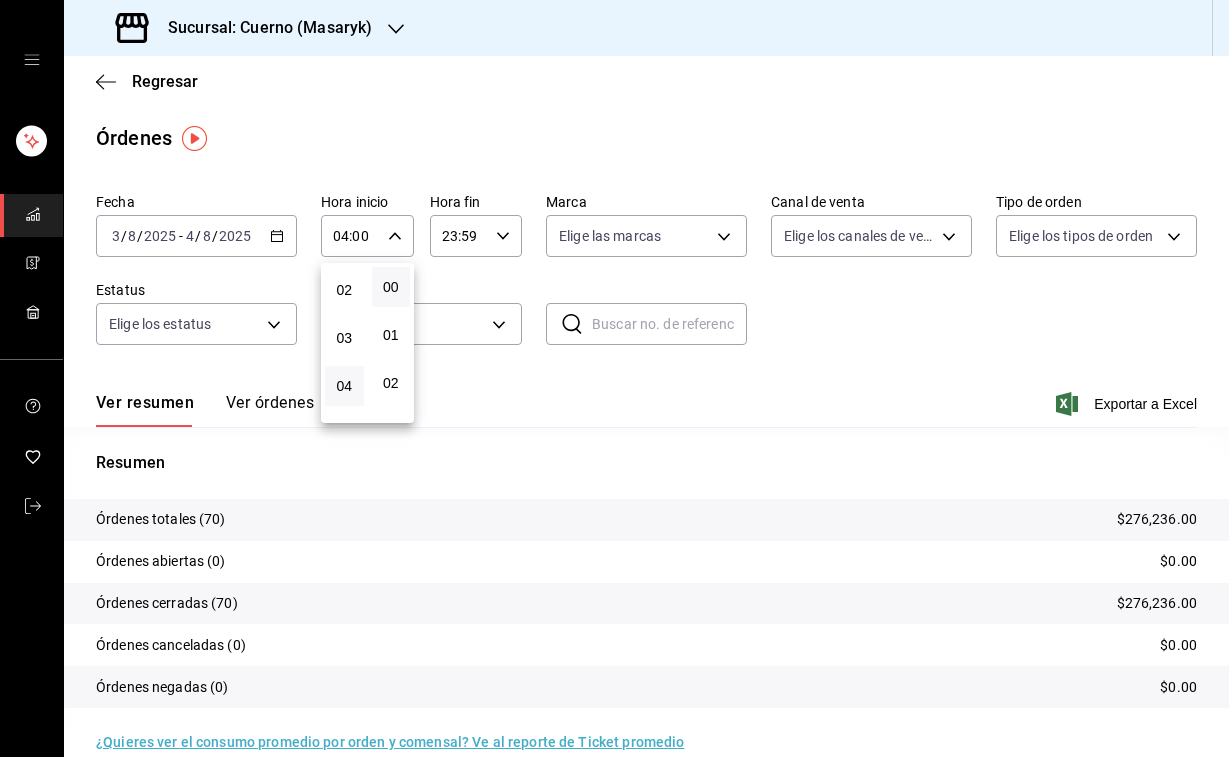 click at bounding box center (614, 378) 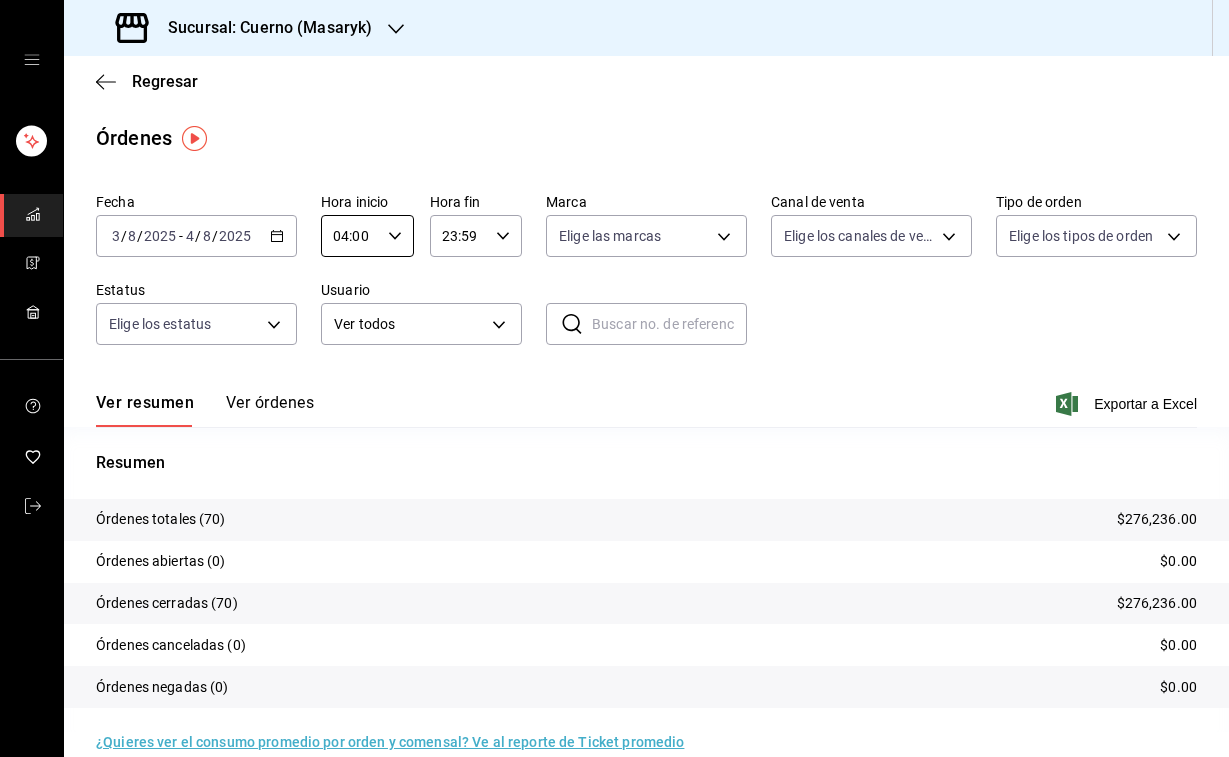 click on "23:59 Hora fin" at bounding box center (476, 236) 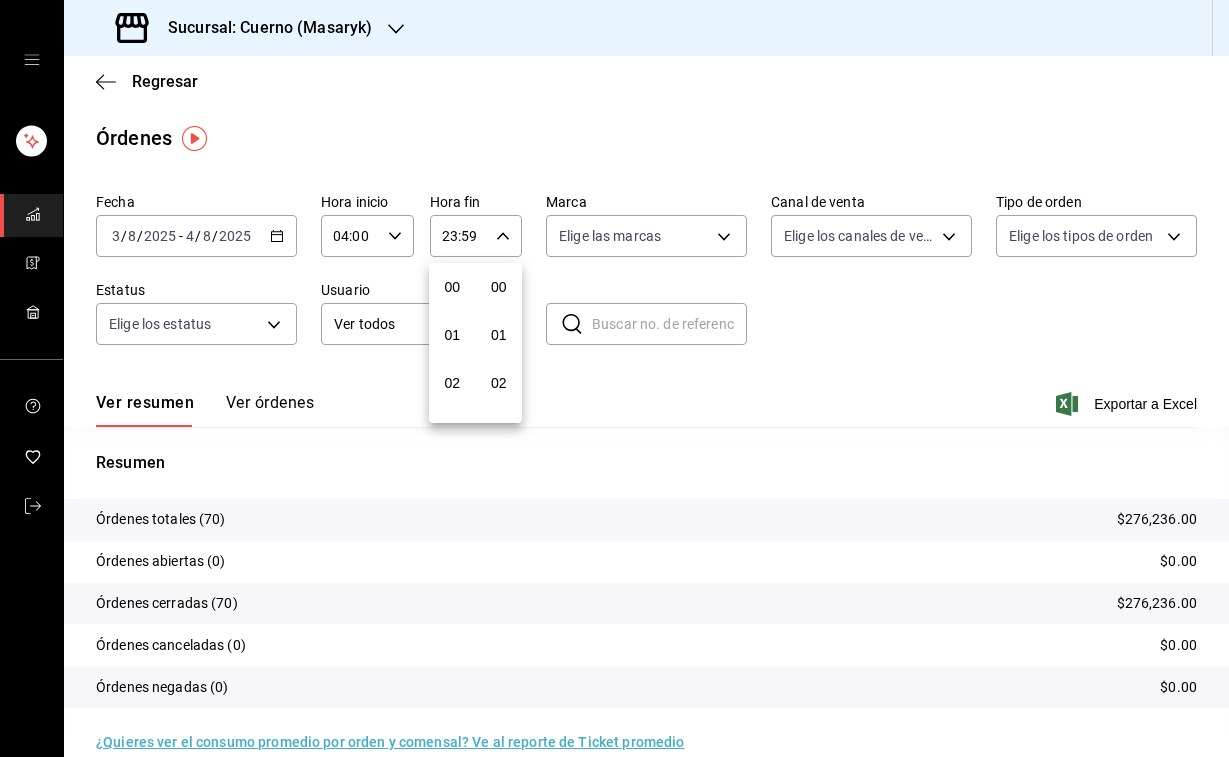 scroll, scrollTop: 1016, scrollLeft: 0, axis: vertical 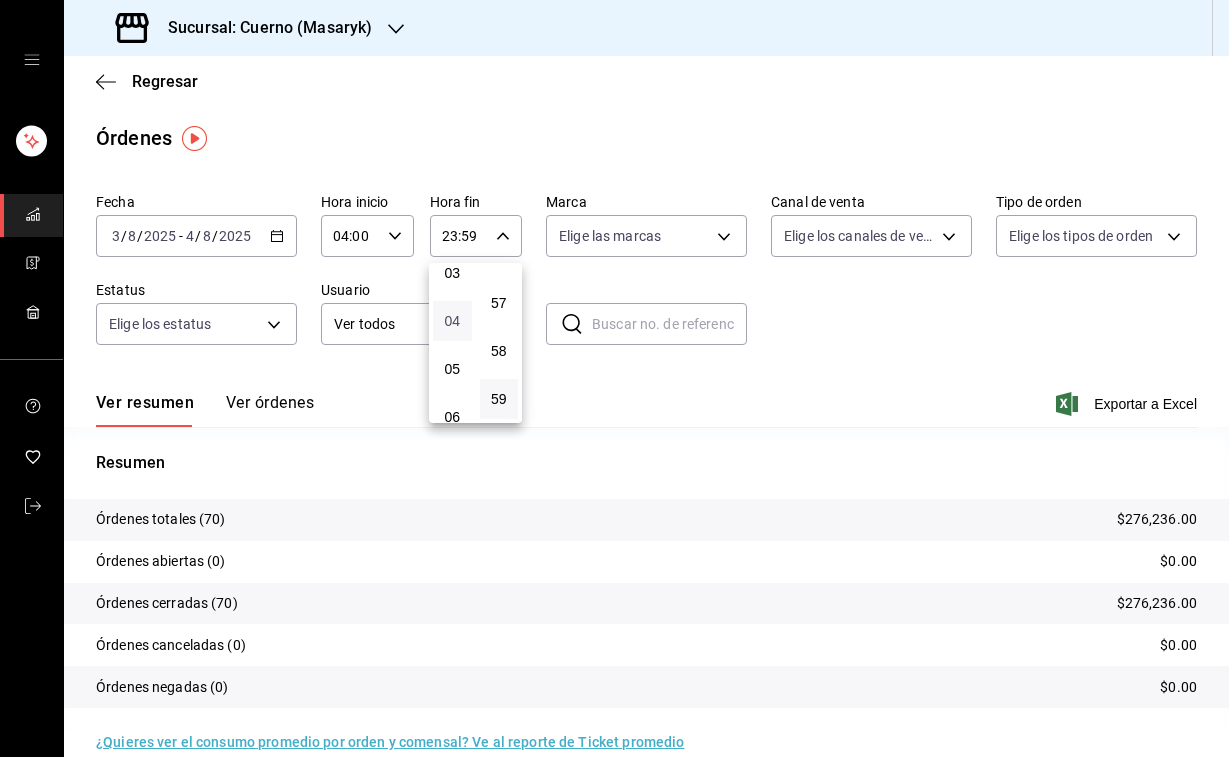 click on "04" at bounding box center (452, 321) 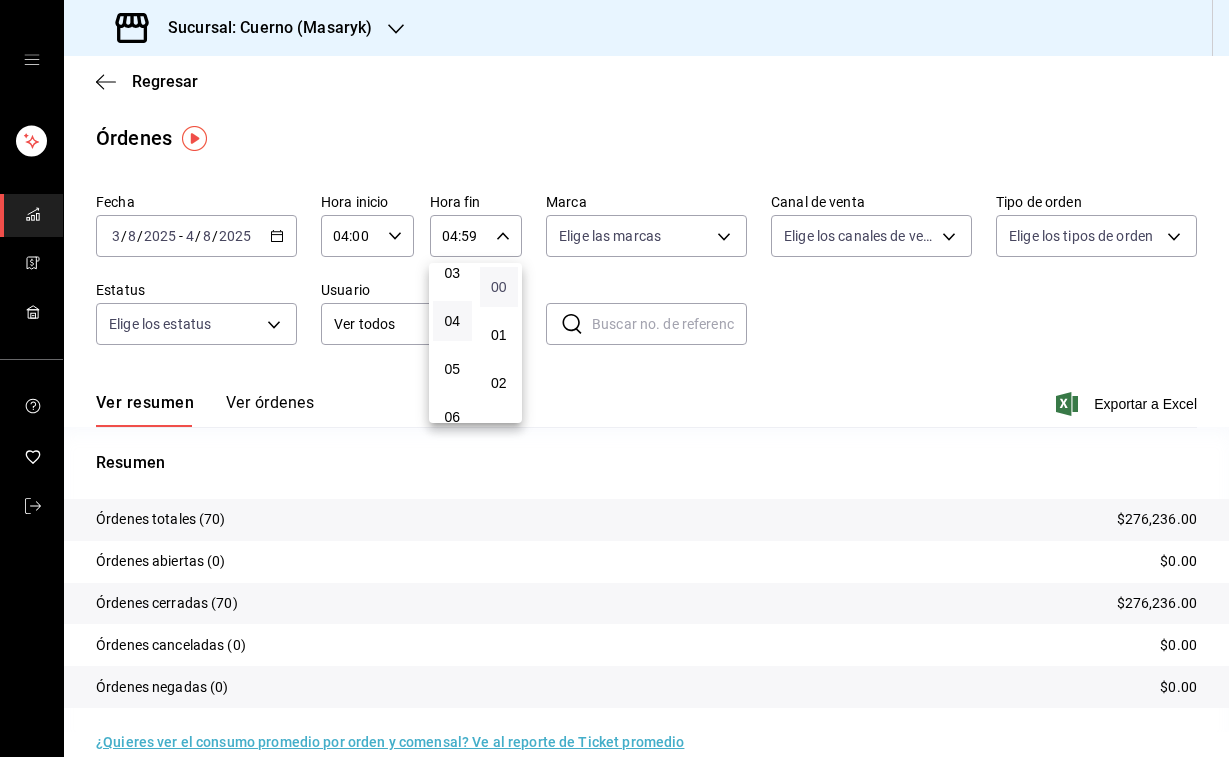 scroll, scrollTop: 0, scrollLeft: 0, axis: both 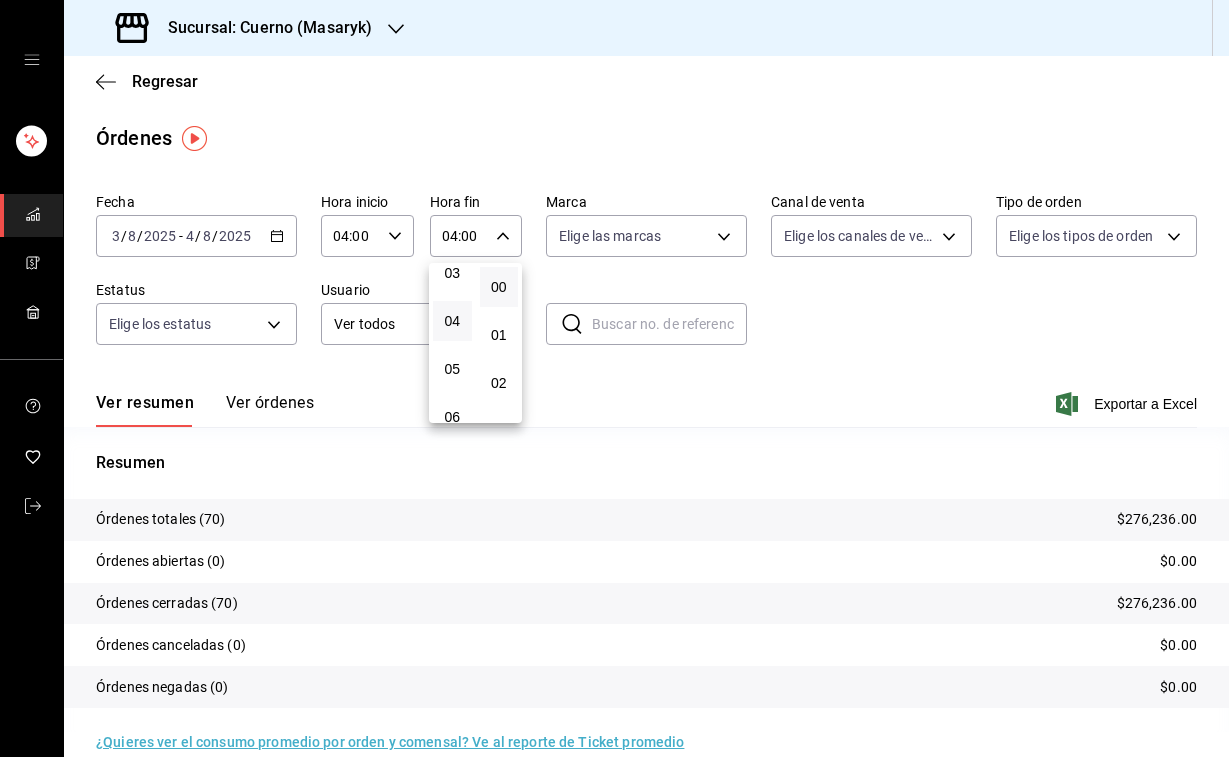click at bounding box center [614, 378] 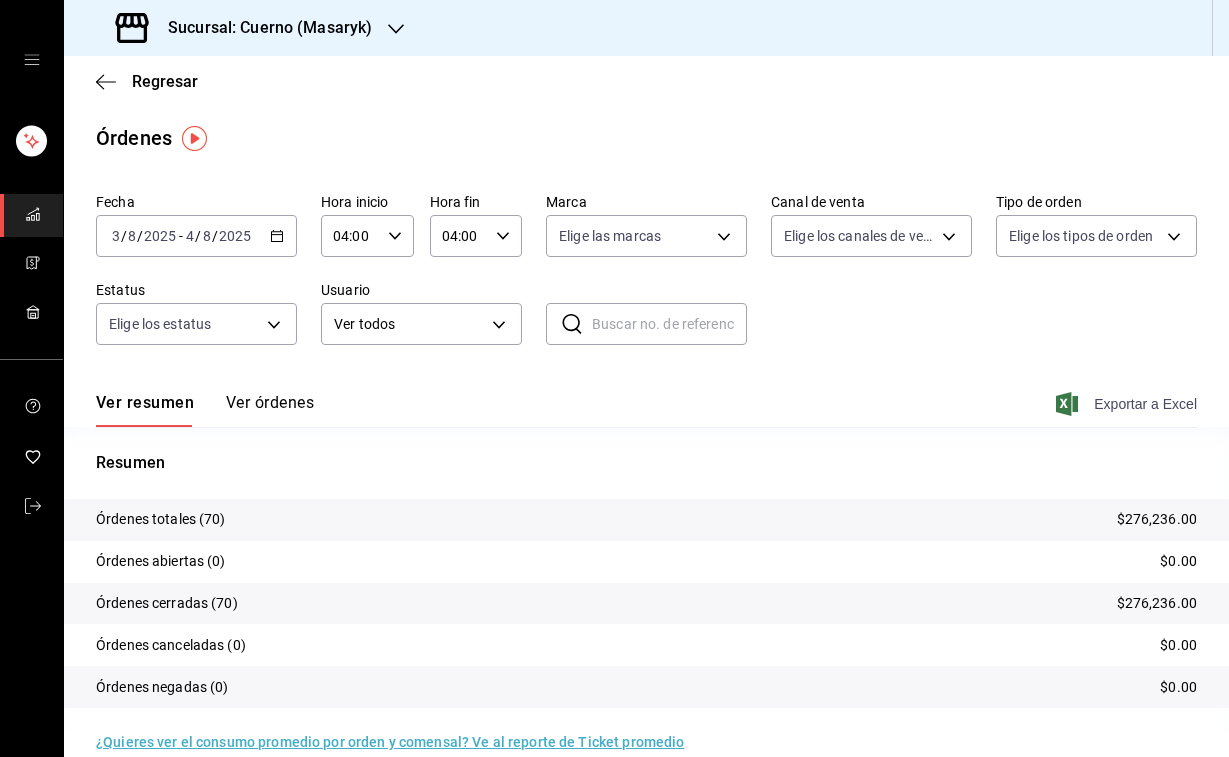 click 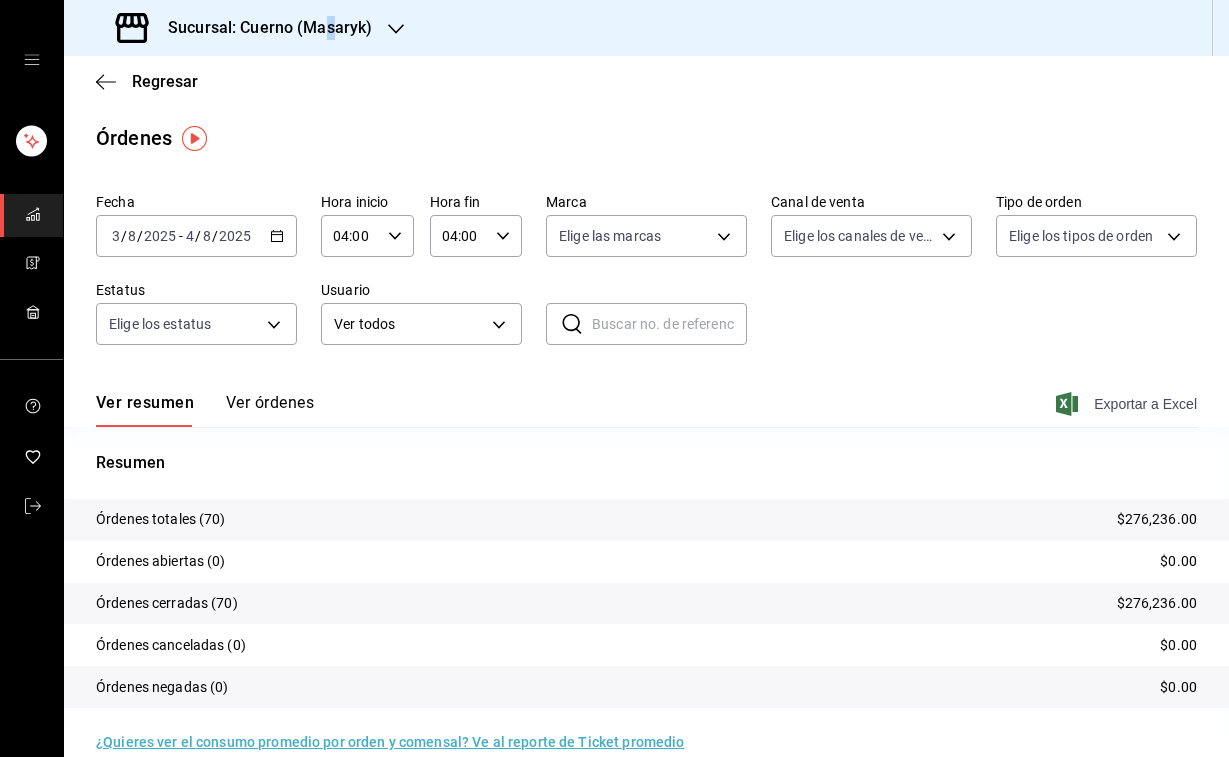 click on "Sucursal: Cuerno (Masaryk)" at bounding box center (262, 28) 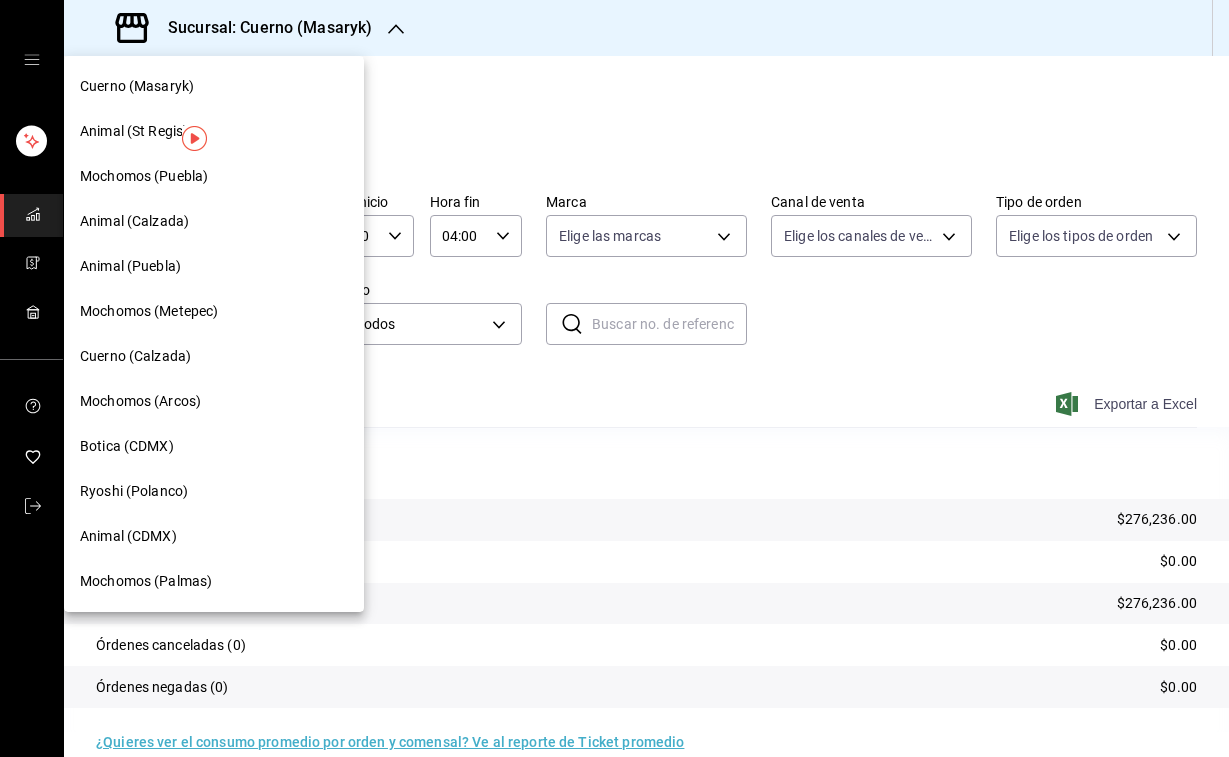 click on "Animal (CDMX)" at bounding box center [128, 536] 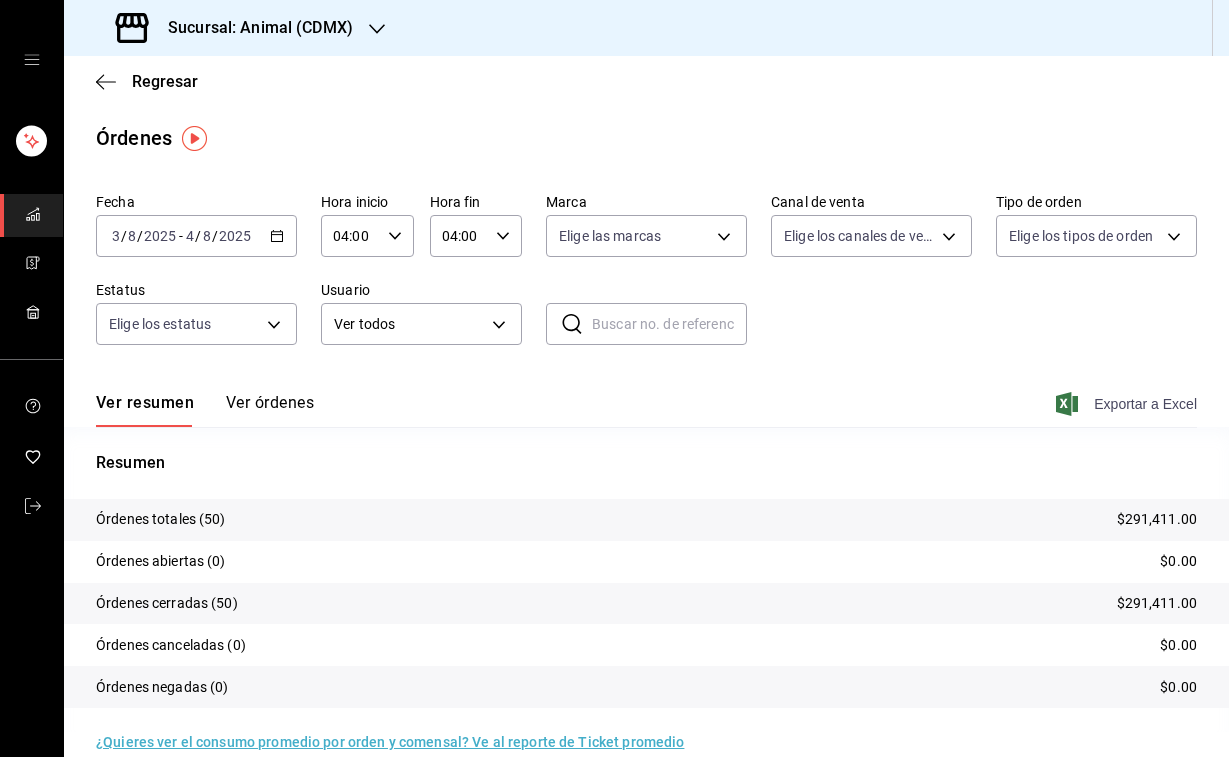 click 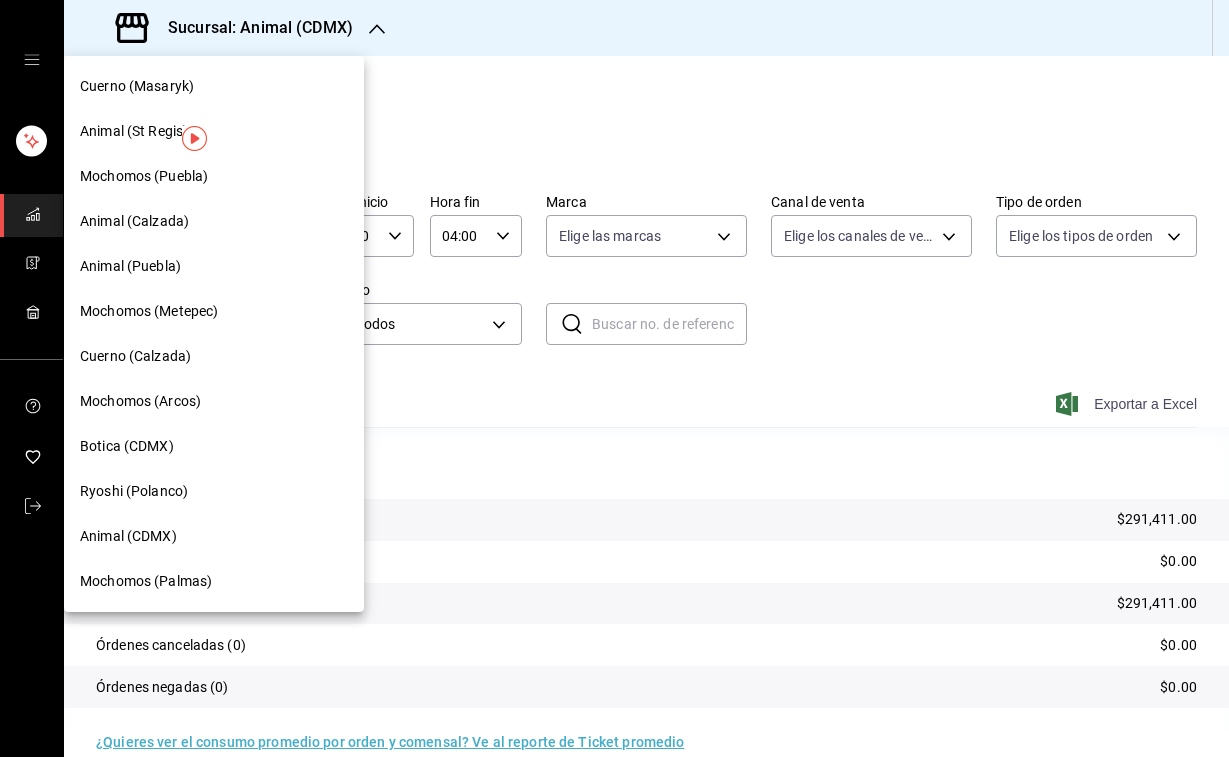click on "Animal (St Regis)" at bounding box center [134, 131] 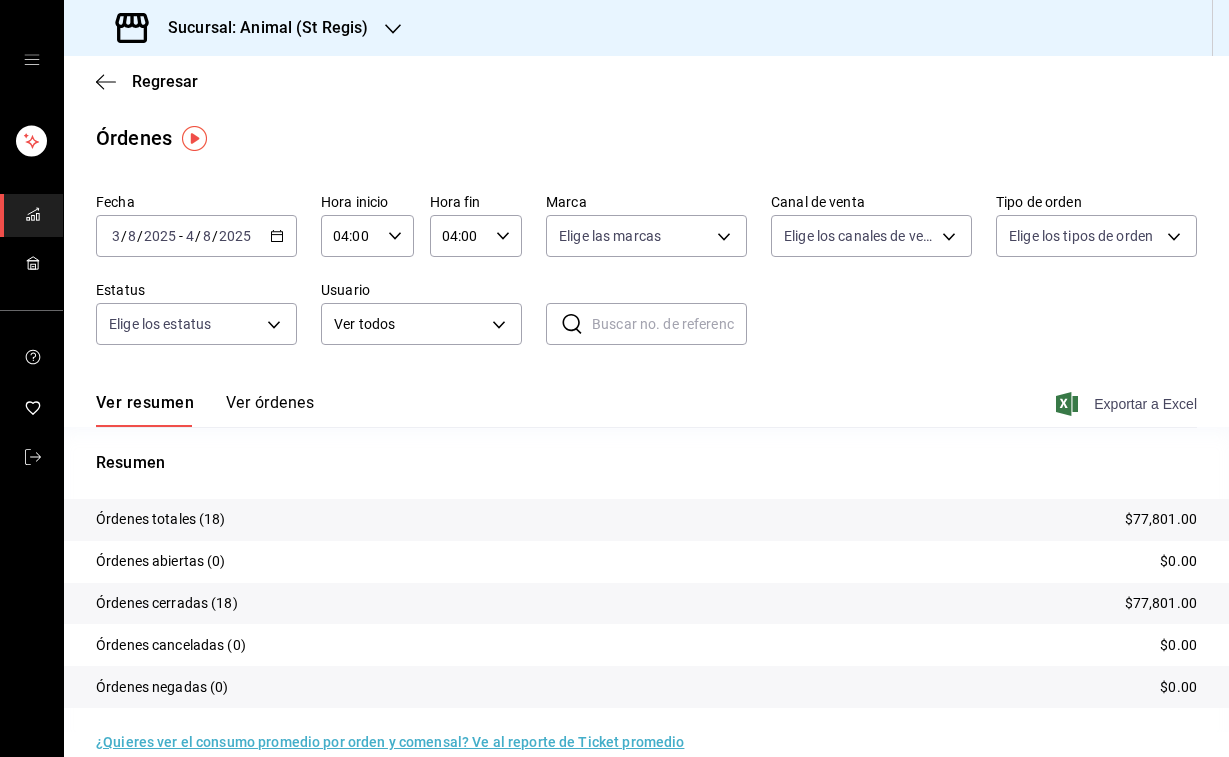 click 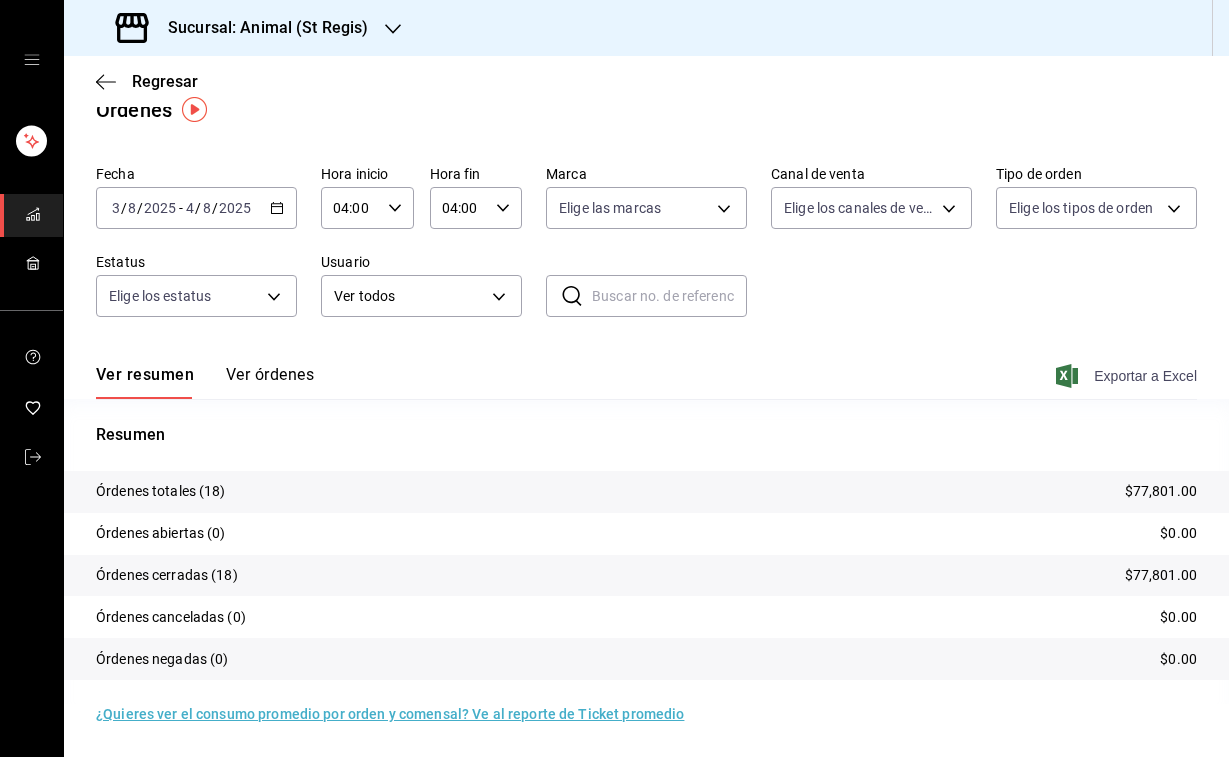 scroll, scrollTop: 28, scrollLeft: 0, axis: vertical 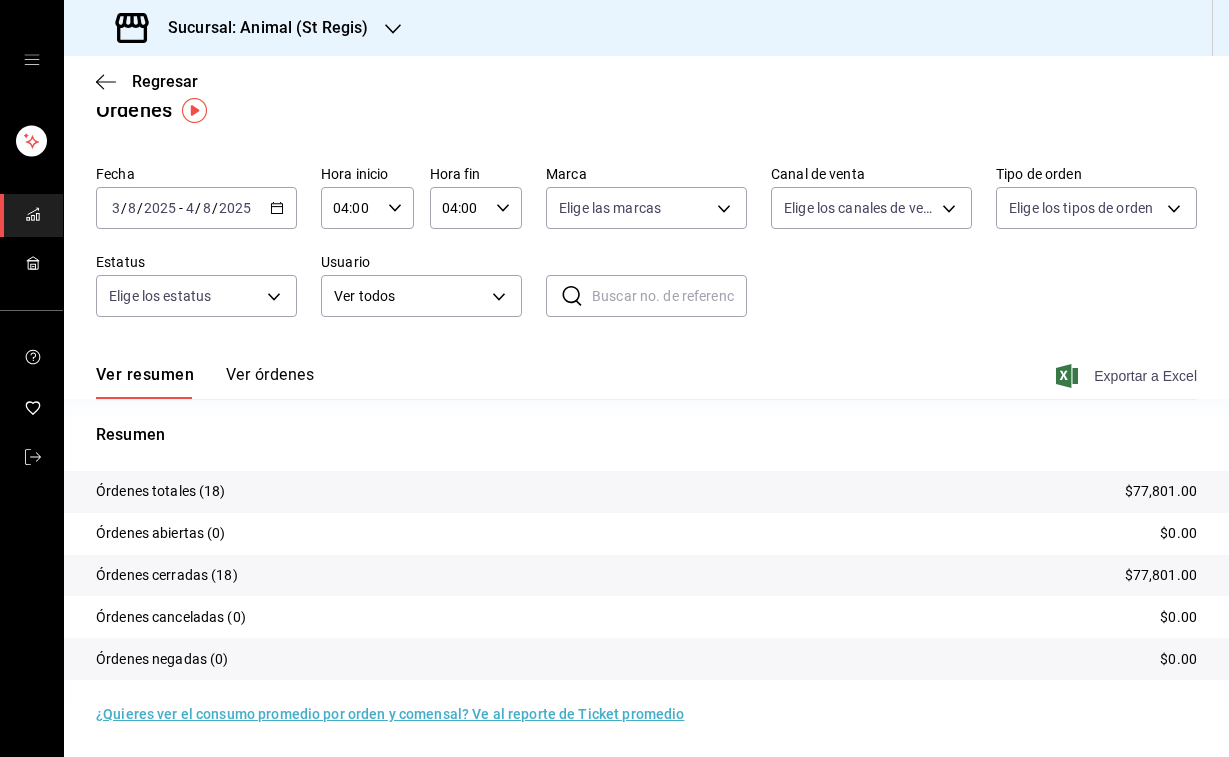 click on "Órdenes" at bounding box center (646, 110) 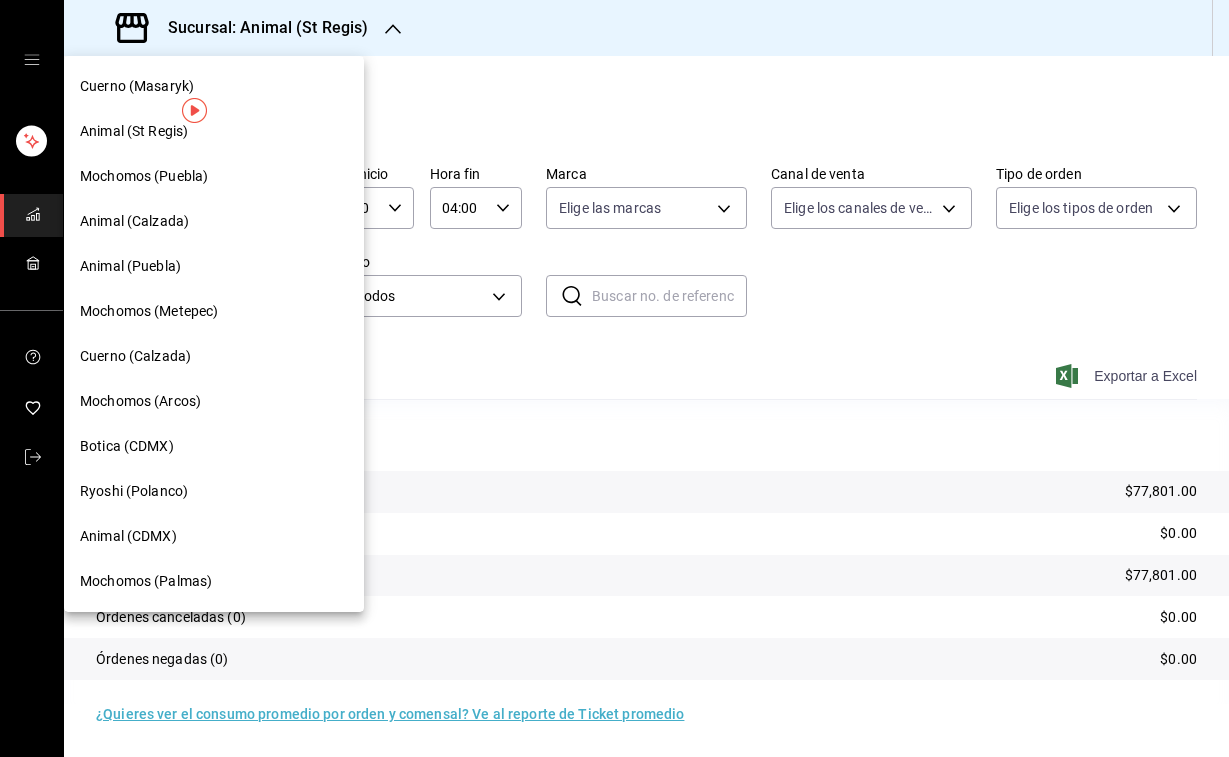 click on "Animal (Puebla)" at bounding box center [130, 266] 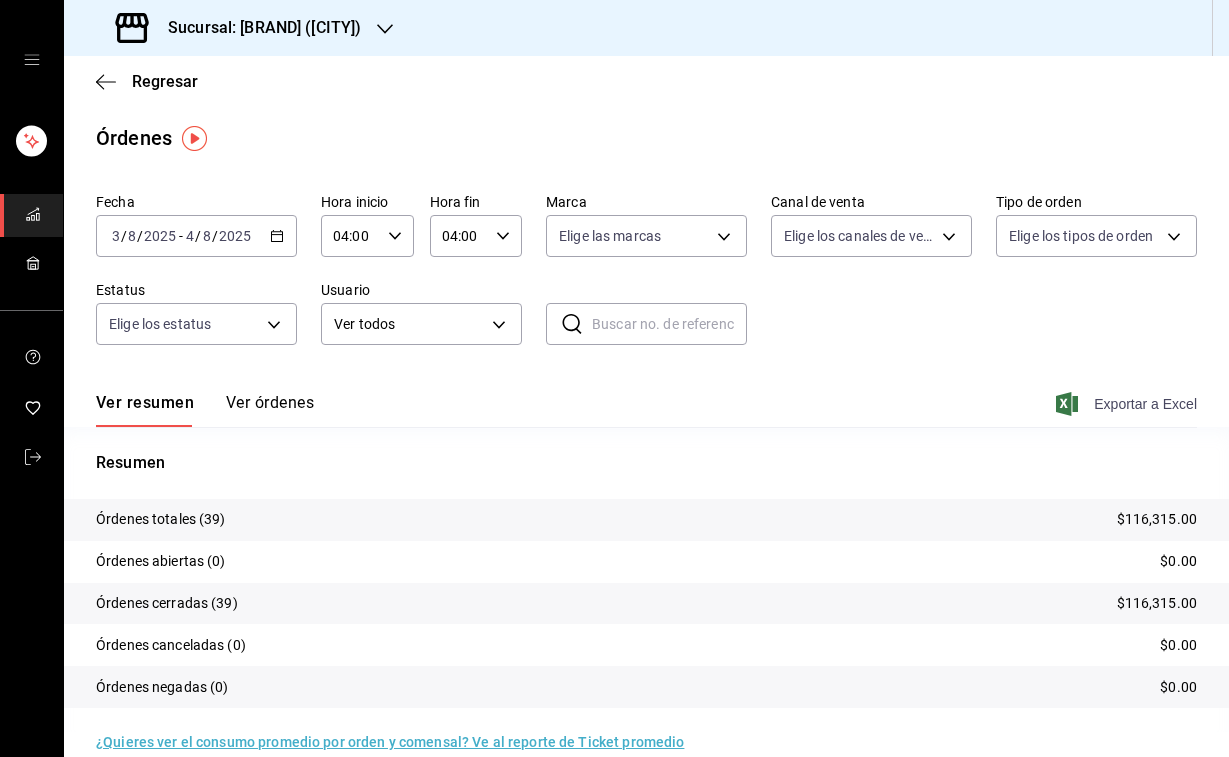 click 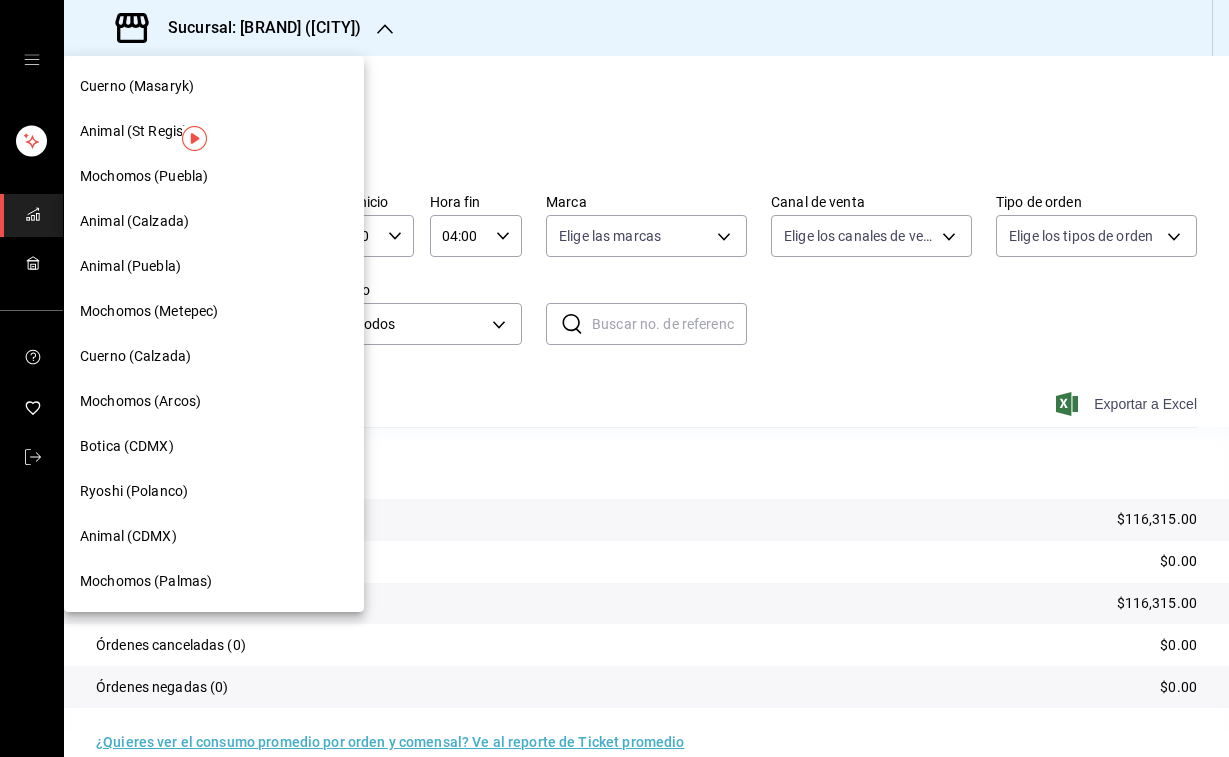 click on "Mochomos (Palmas)" at bounding box center [146, 581] 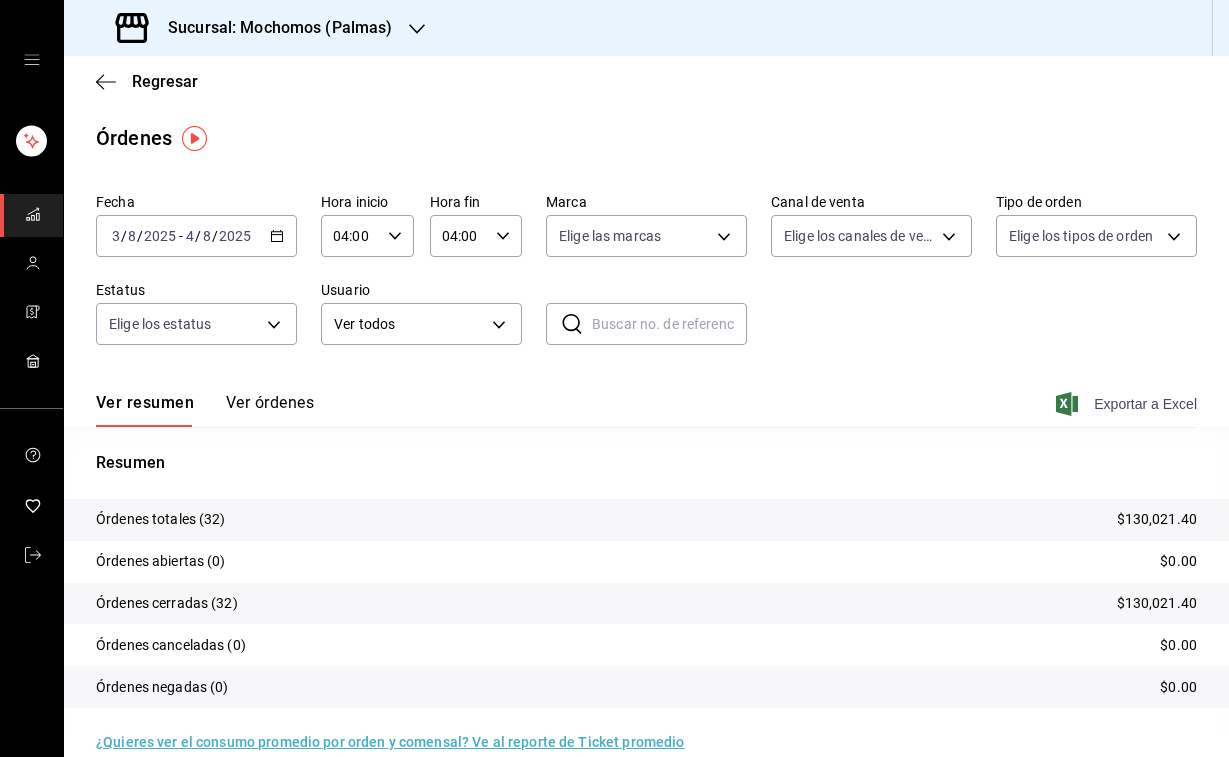 click 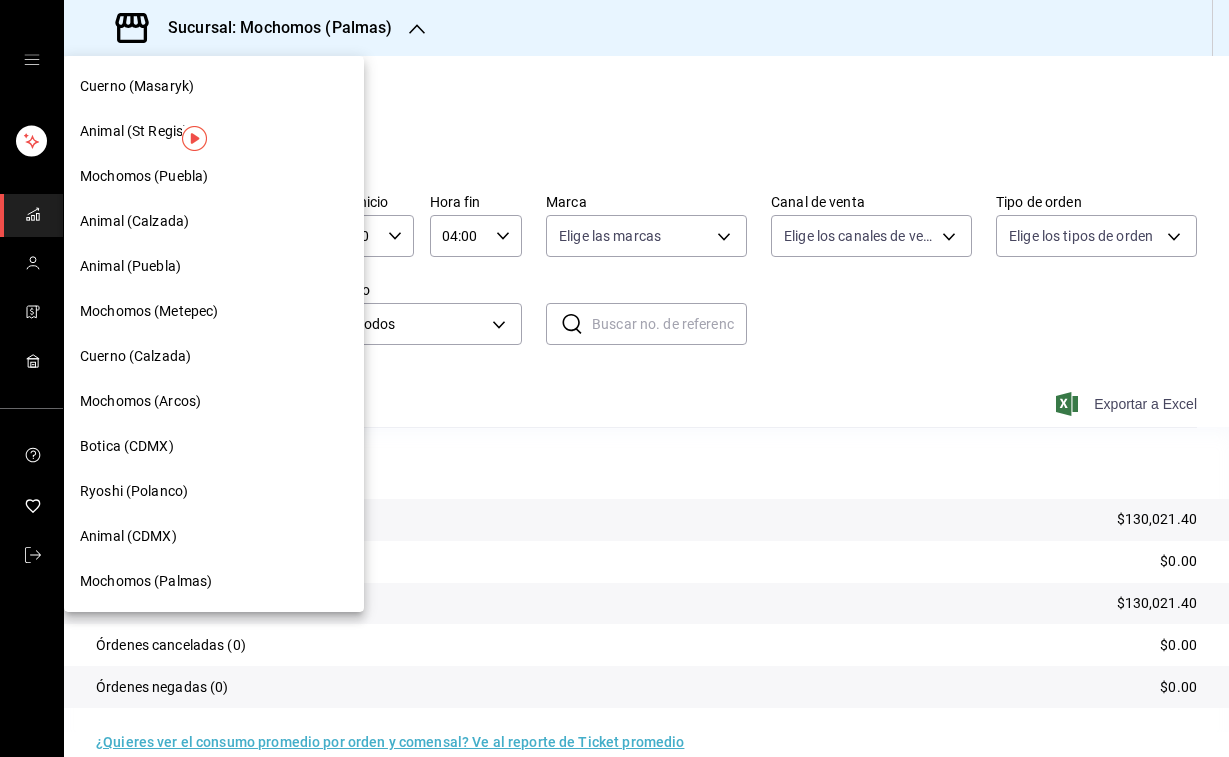 click on "Mochomos (Metepec)" at bounding box center [149, 311] 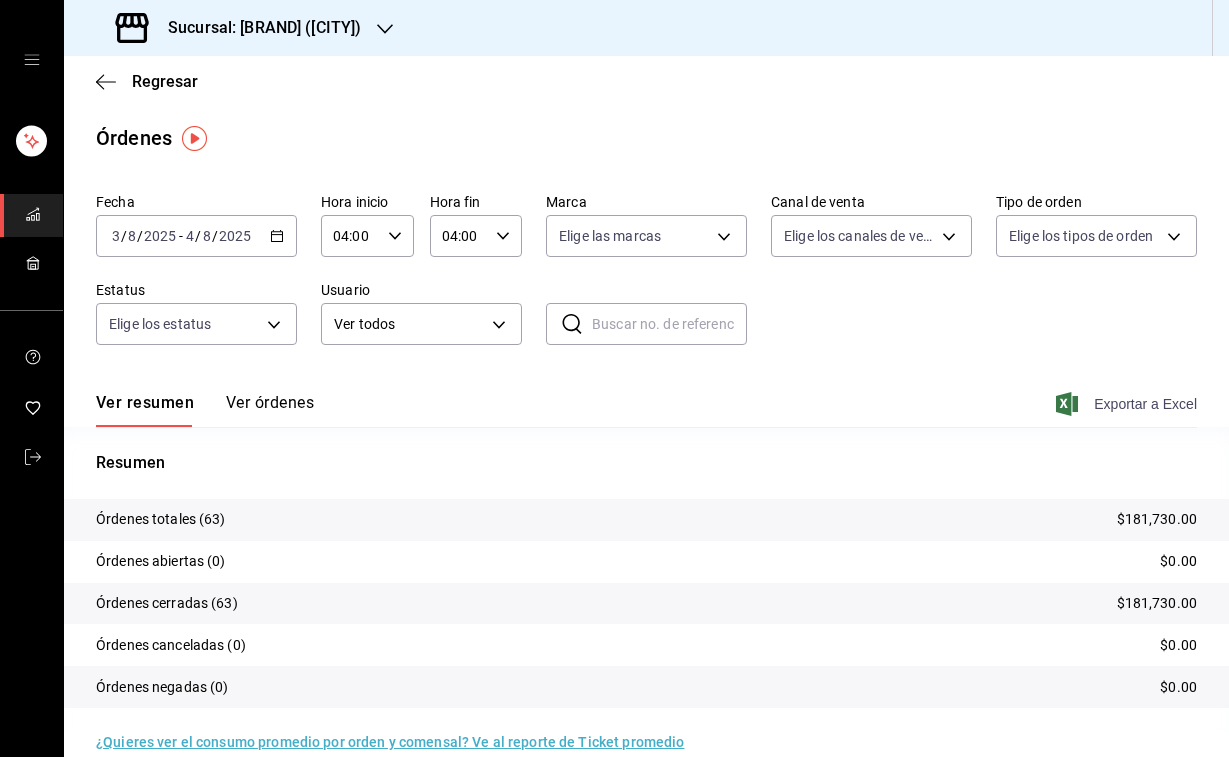 click 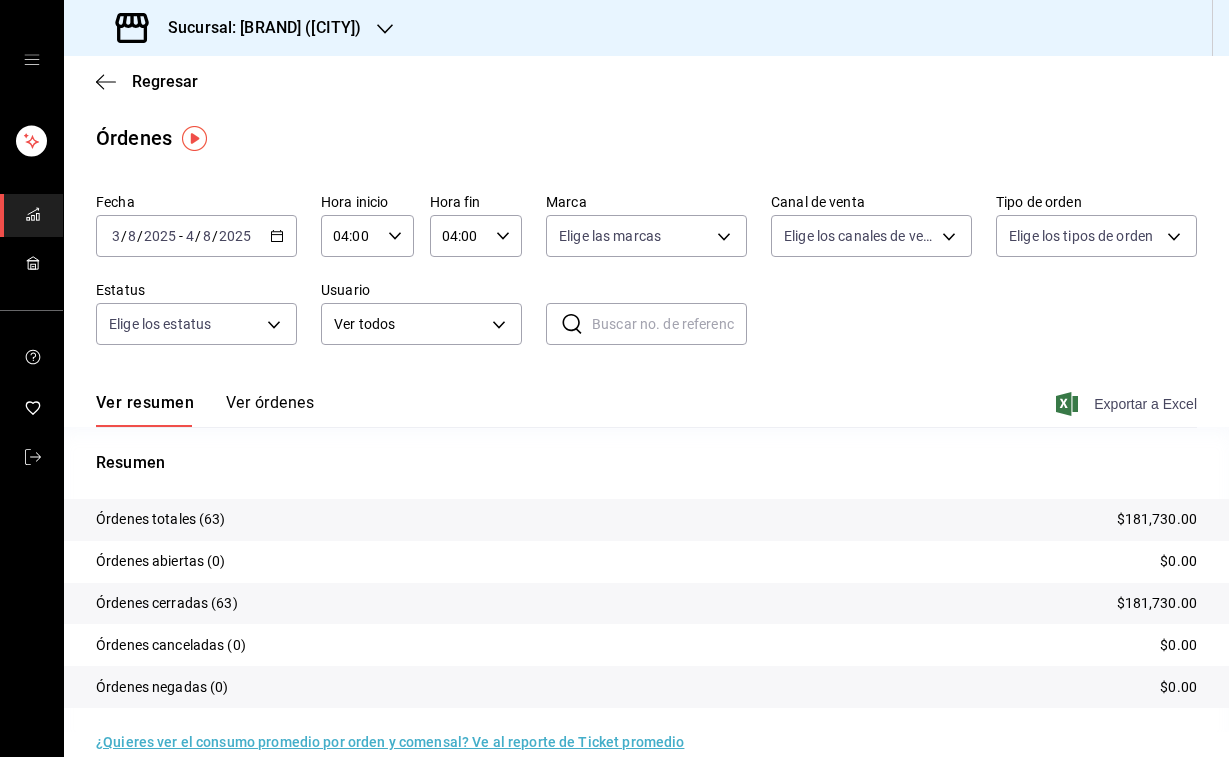 click on "Sucursal: Mochomos (Metepec)" at bounding box center (240, 28) 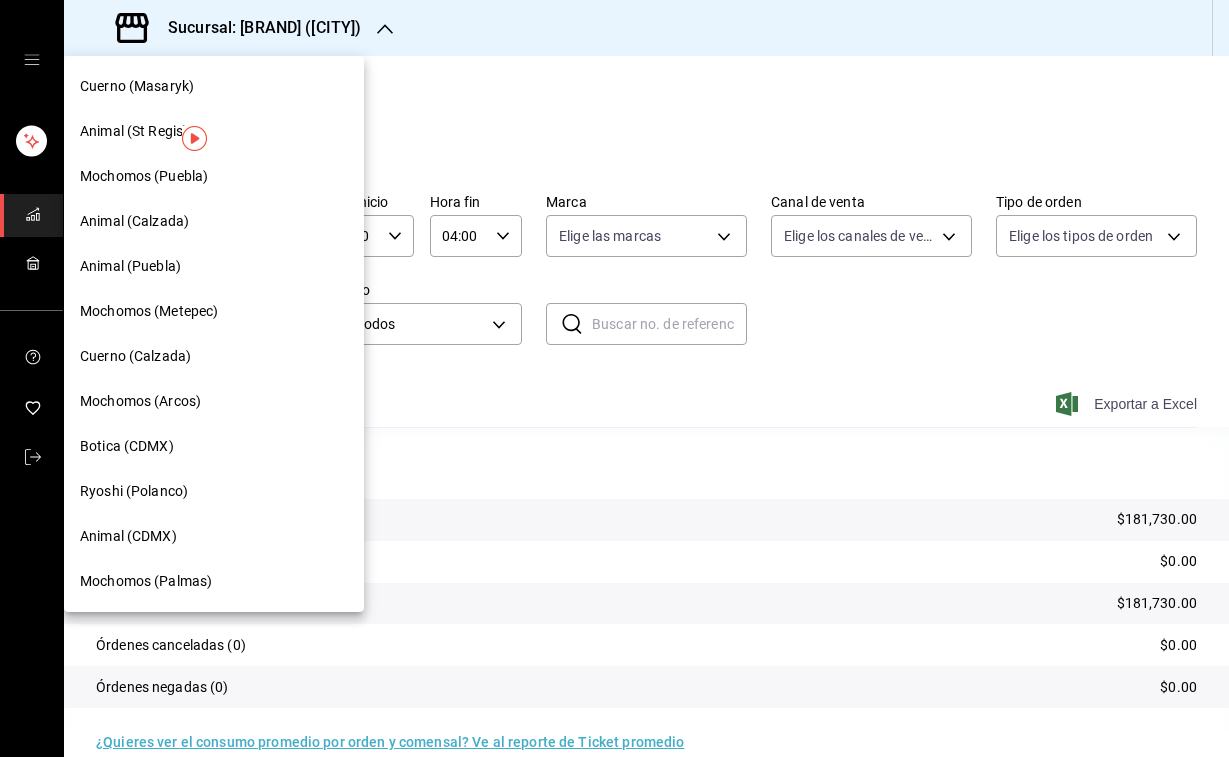 click on "Mochomos (Puebla)" at bounding box center [144, 176] 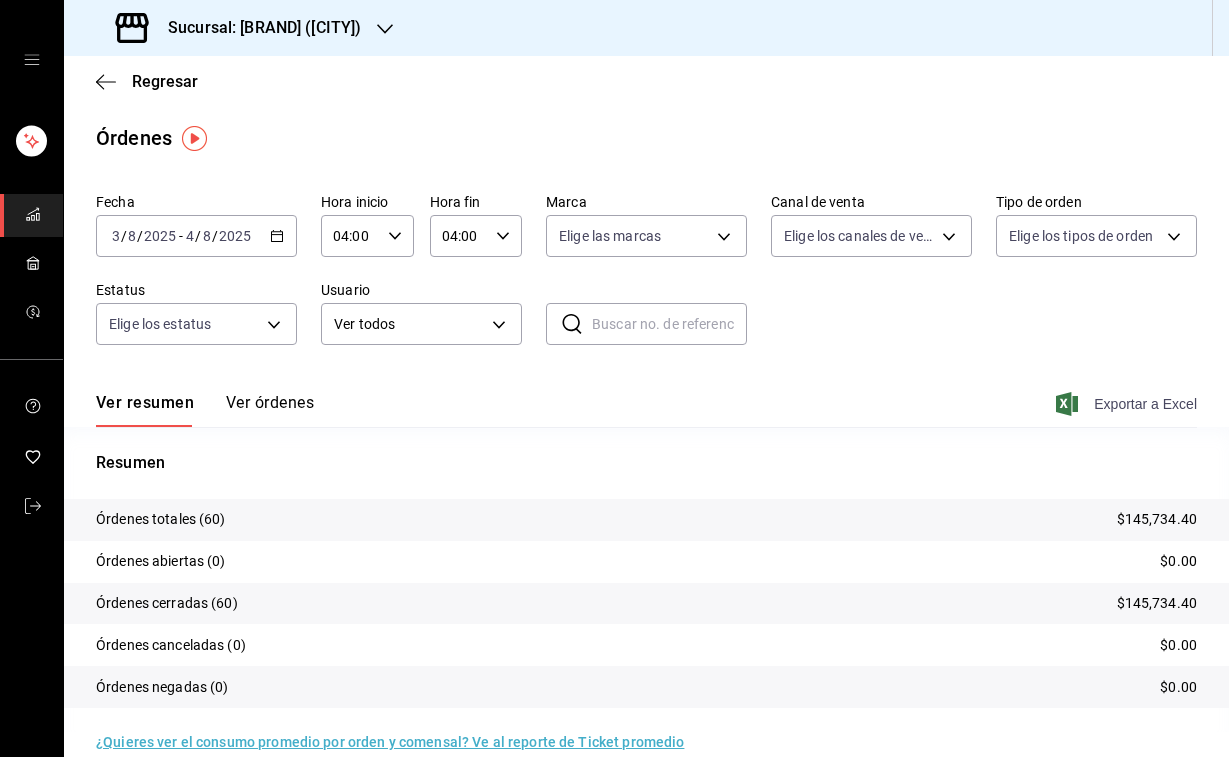 click 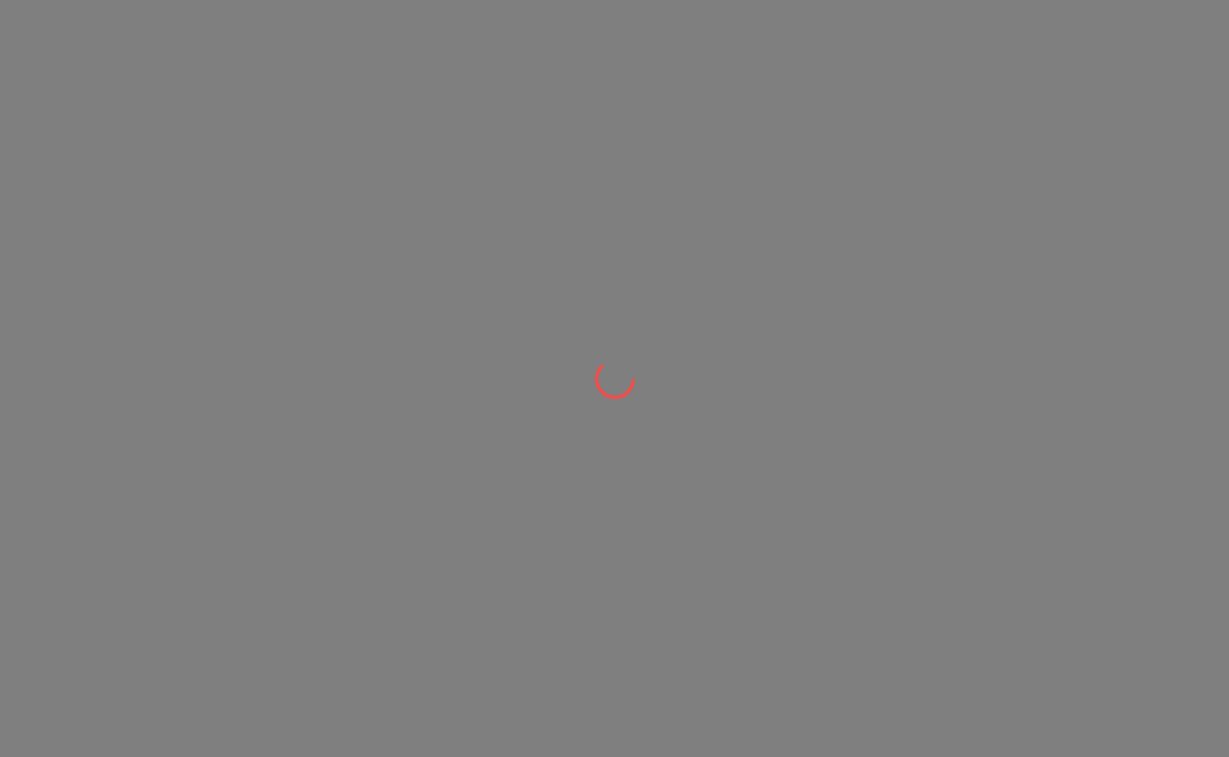 scroll, scrollTop: 0, scrollLeft: 0, axis: both 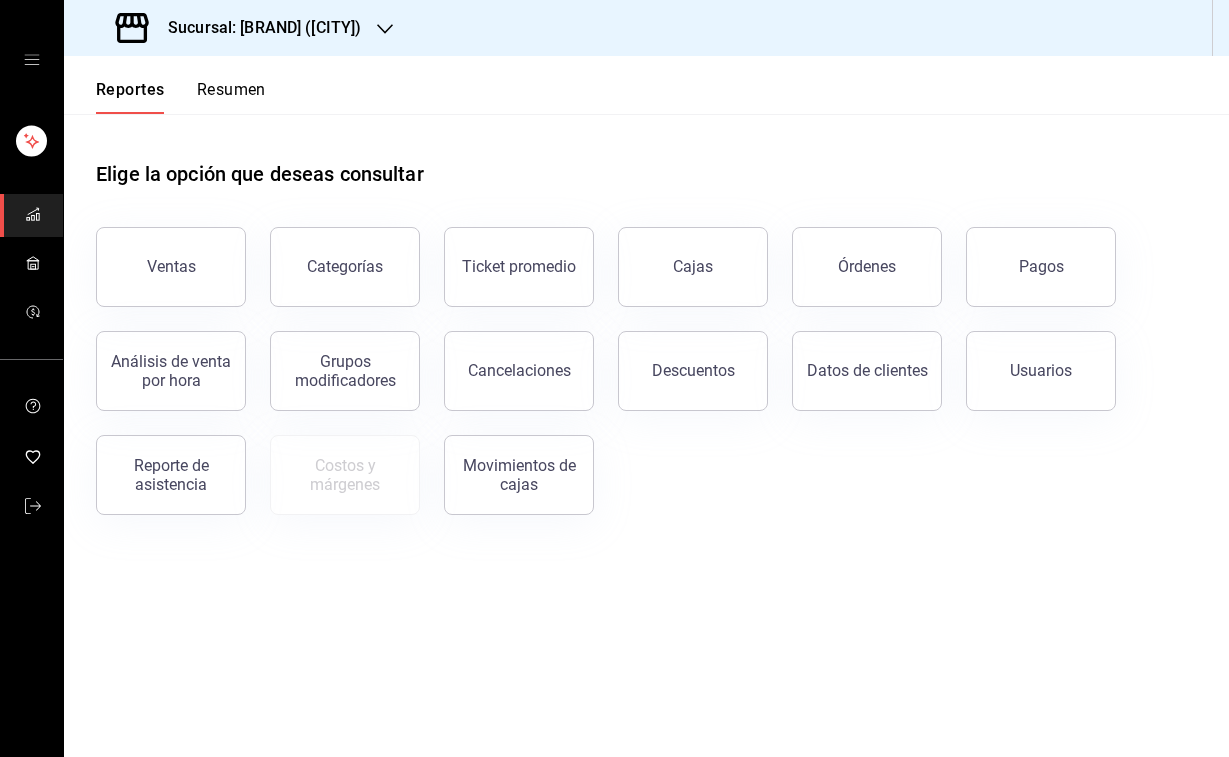 click on "Sucursal: [BRAND] ([CITY])" at bounding box center (256, 28) 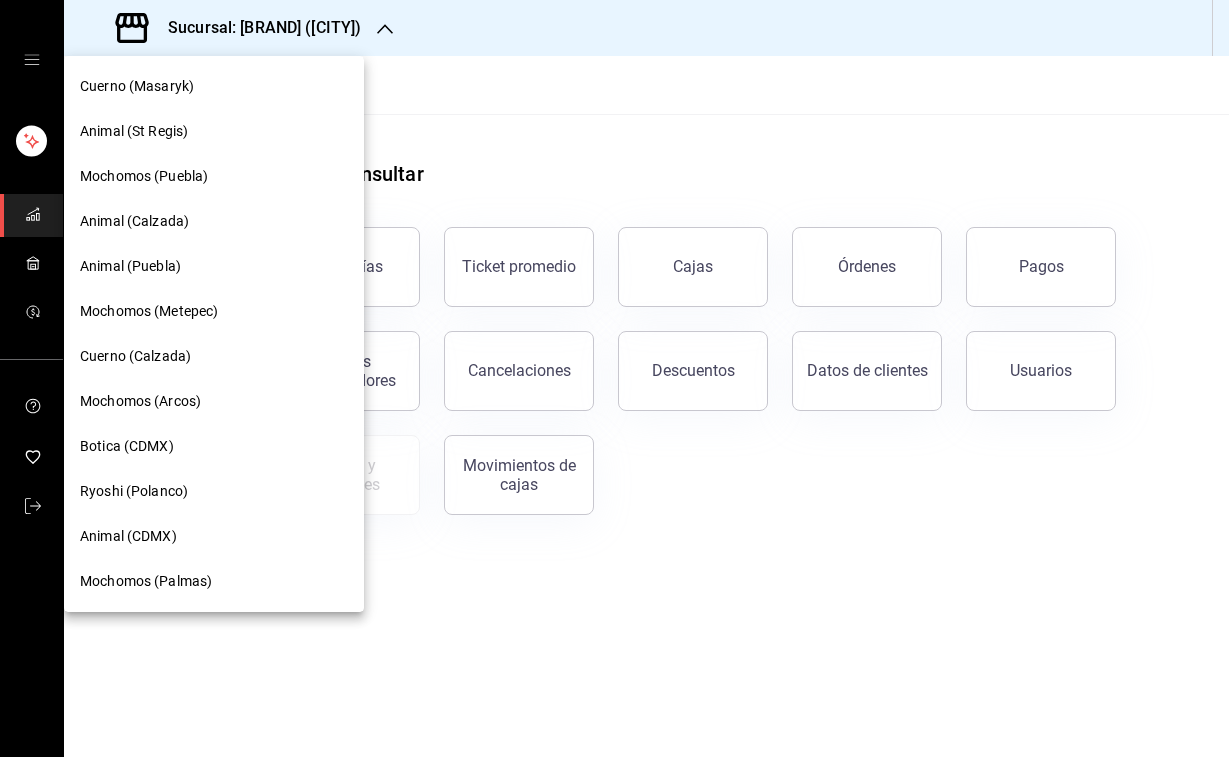 click on "Cuerno (Masaryk)" at bounding box center [214, 86] 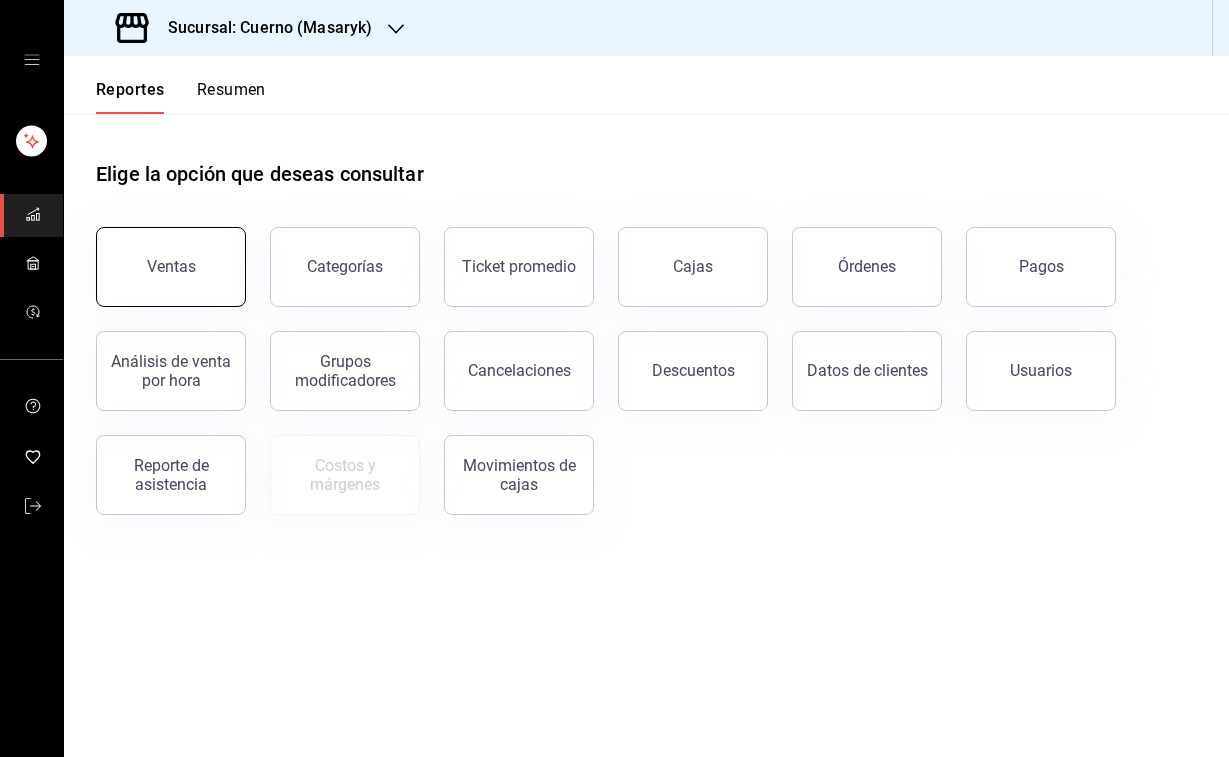 click on "Ventas" at bounding box center (171, 266) 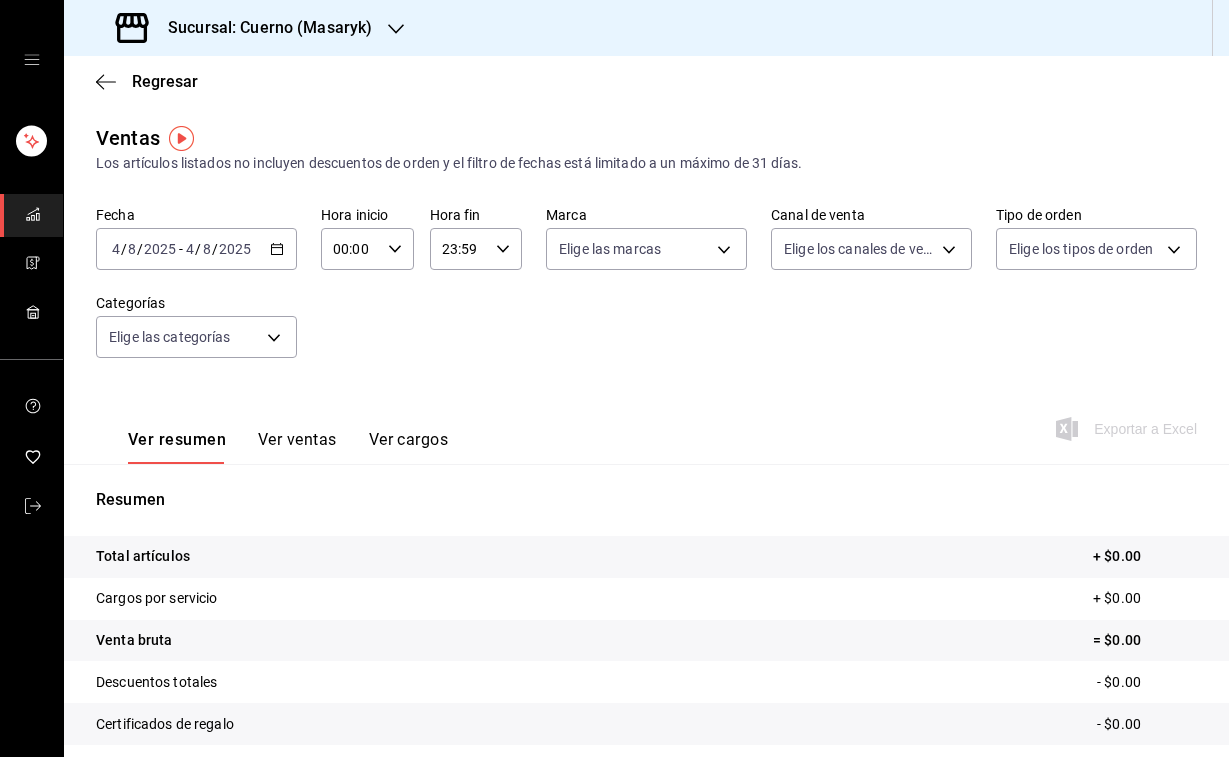 click on "-" at bounding box center (181, 249) 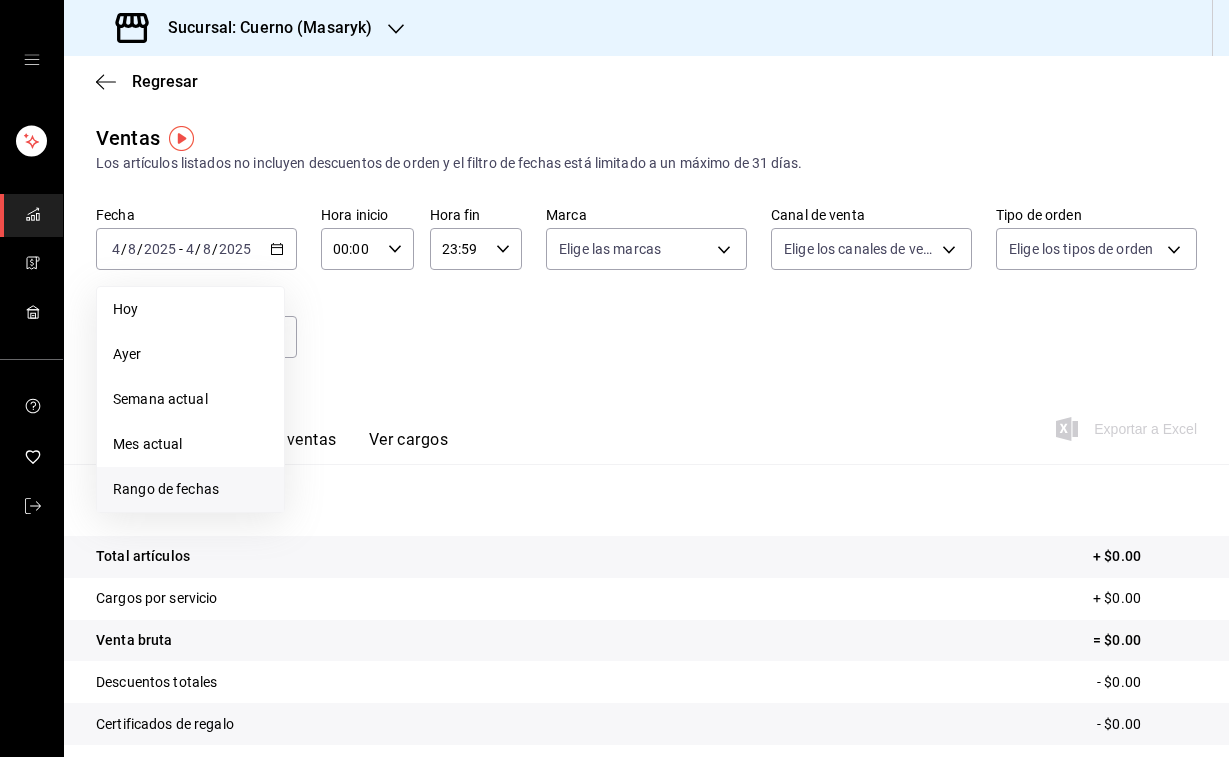 click on "Rango de fechas" at bounding box center [190, 489] 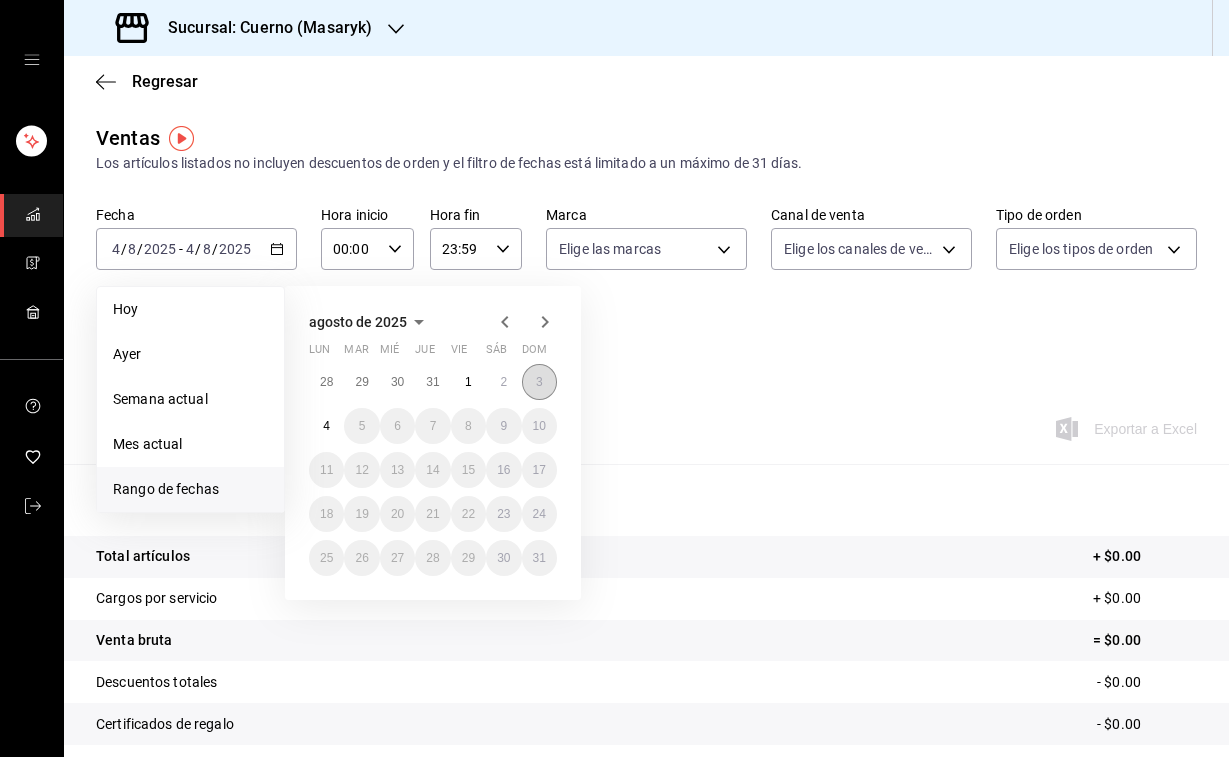 click on "3" at bounding box center (539, 382) 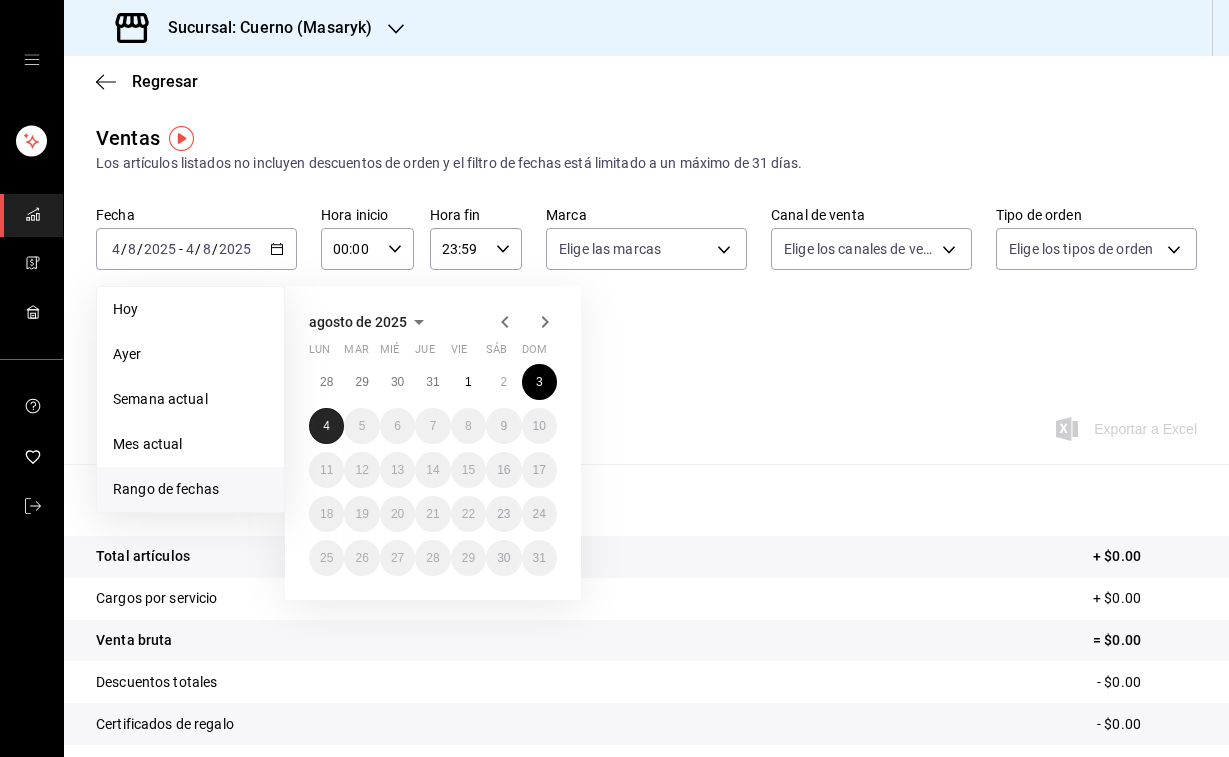 click on "4" at bounding box center (326, 426) 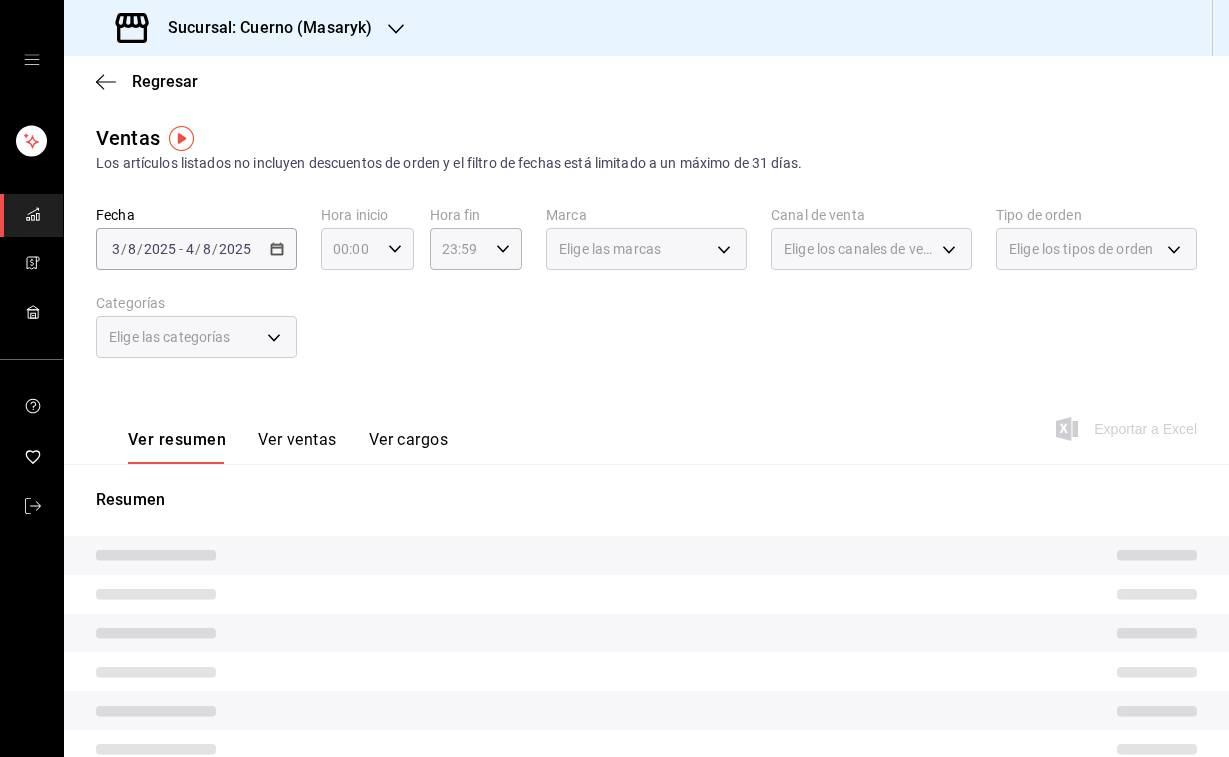 click 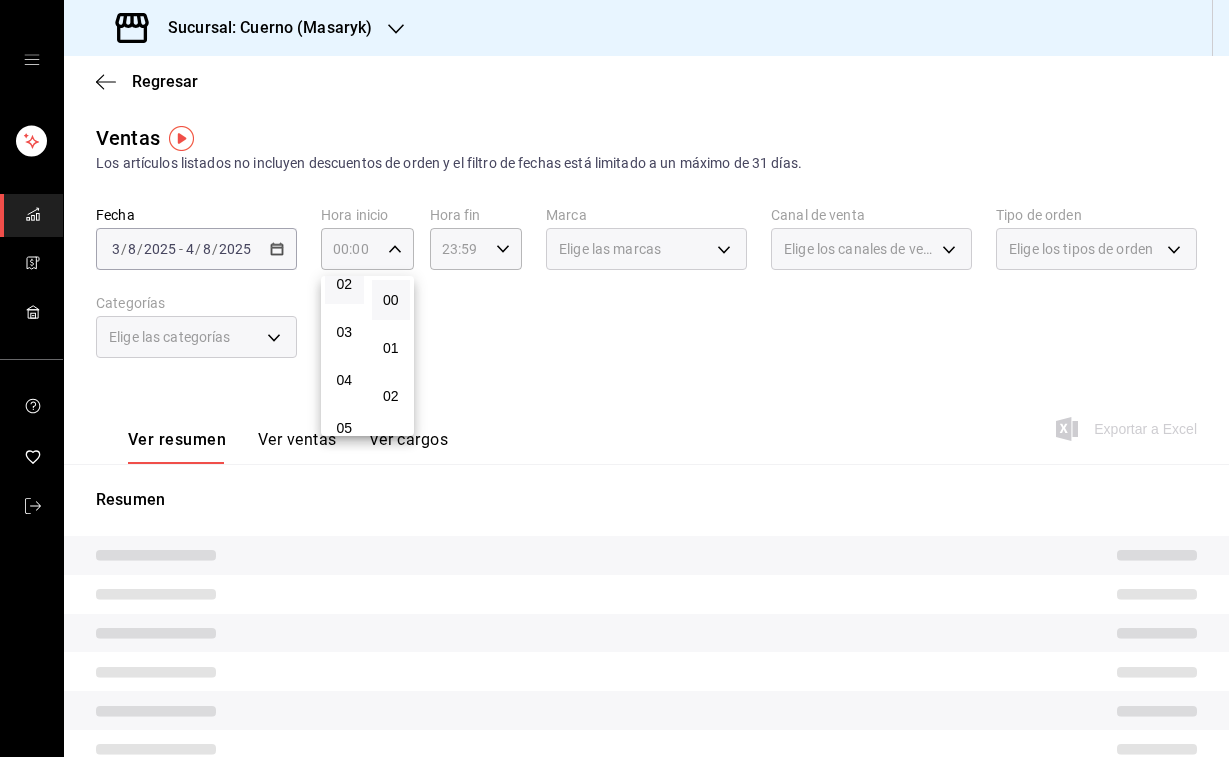 scroll, scrollTop: 116, scrollLeft: 0, axis: vertical 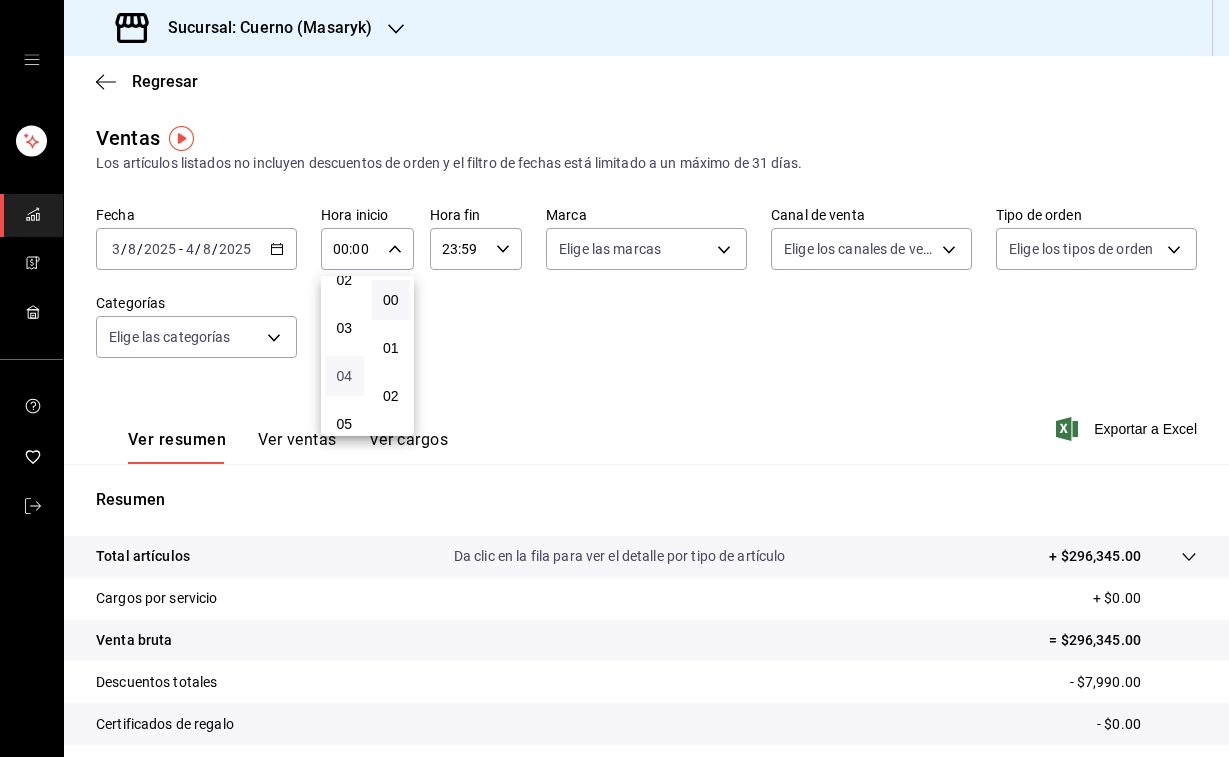 click on "04" at bounding box center [344, 376] 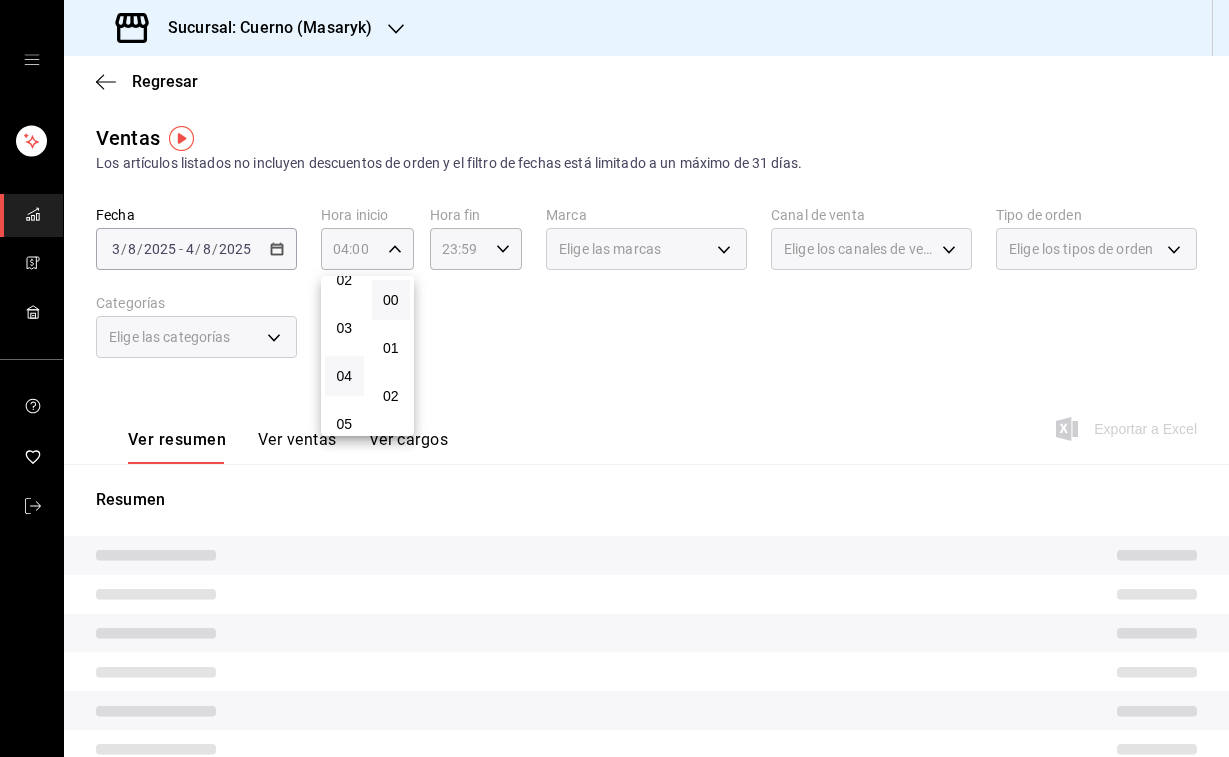 click at bounding box center (614, 378) 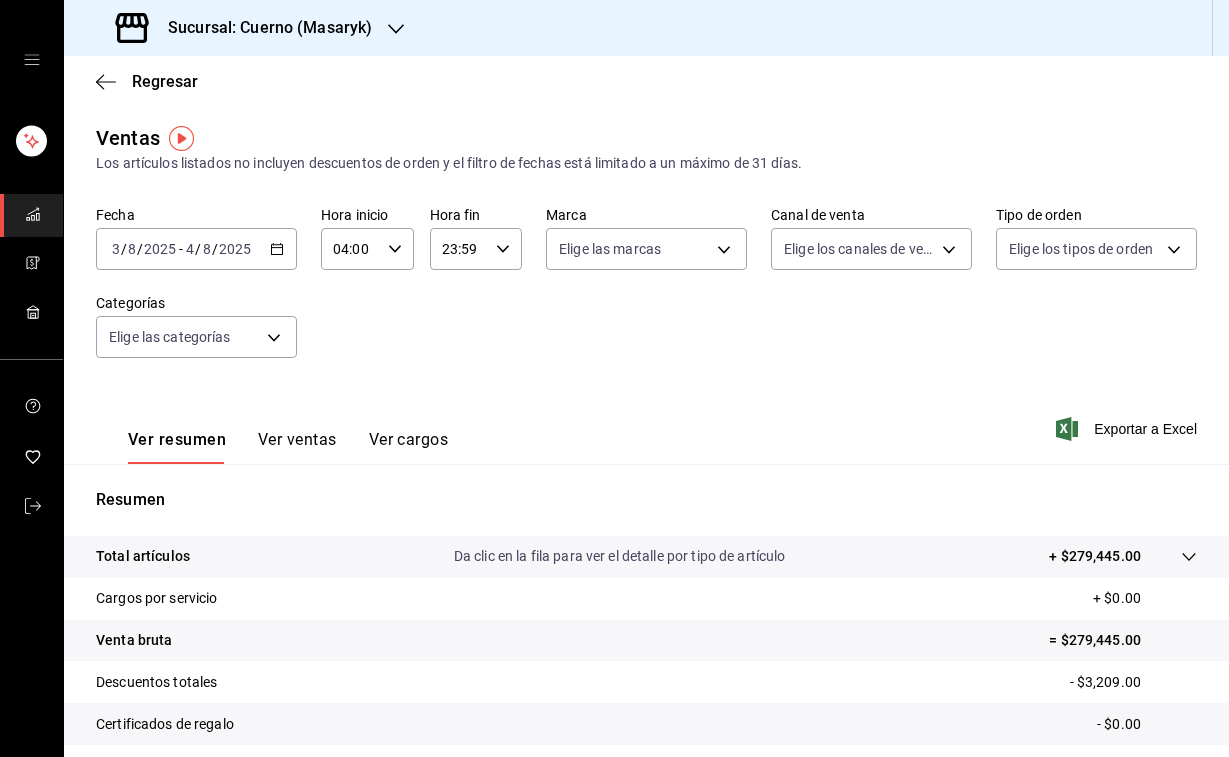 click on "23:59 Hora fin" at bounding box center (476, 249) 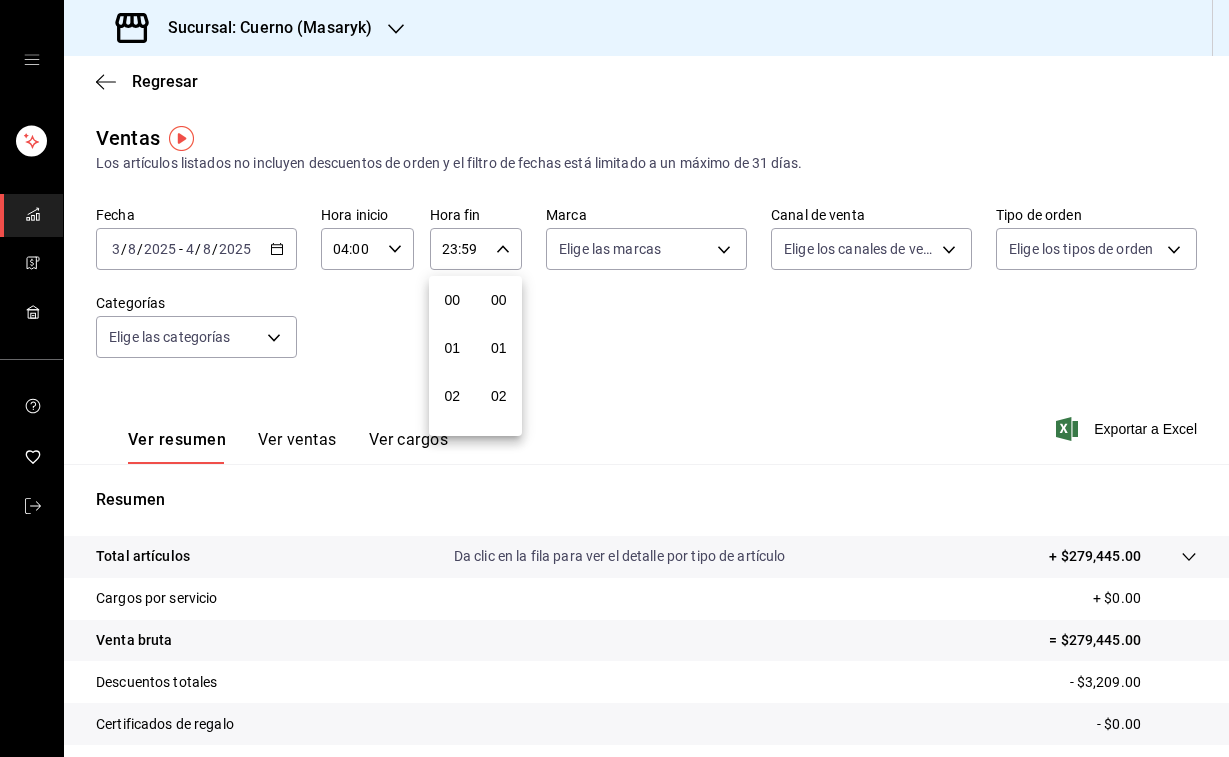 scroll, scrollTop: 1016, scrollLeft: 0, axis: vertical 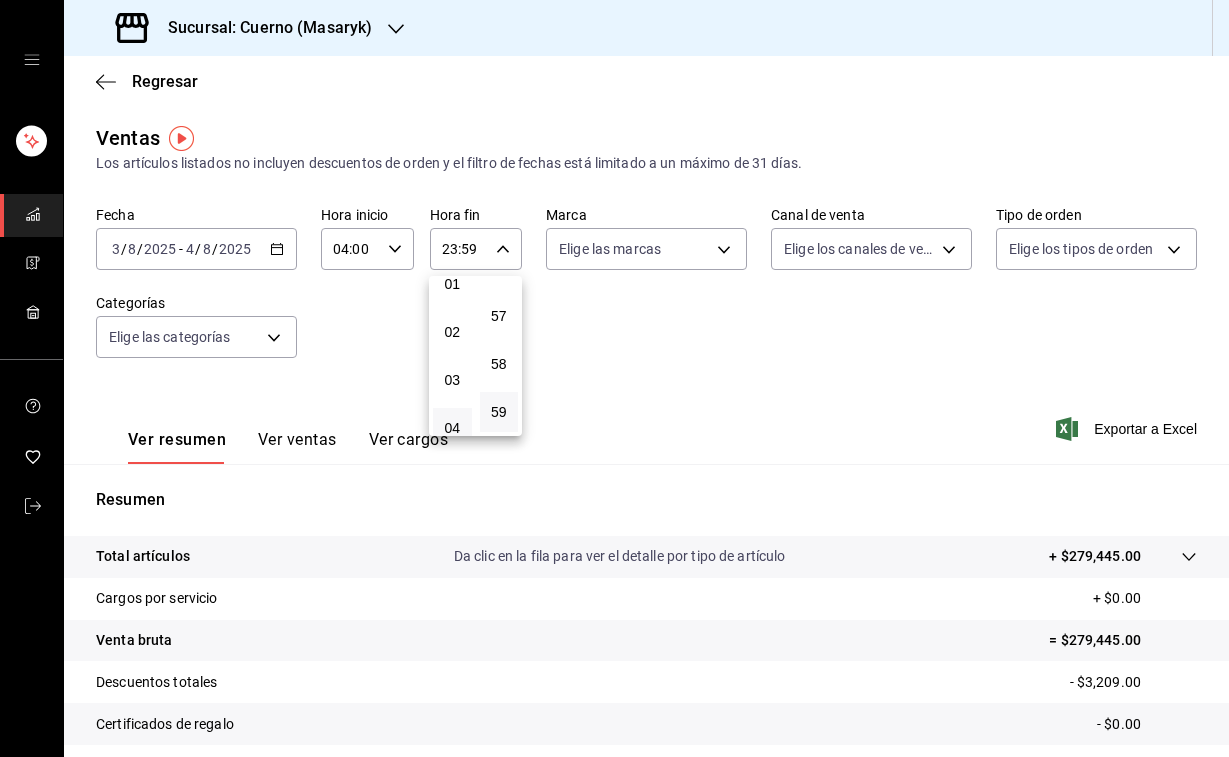 click on "04" at bounding box center [452, 428] 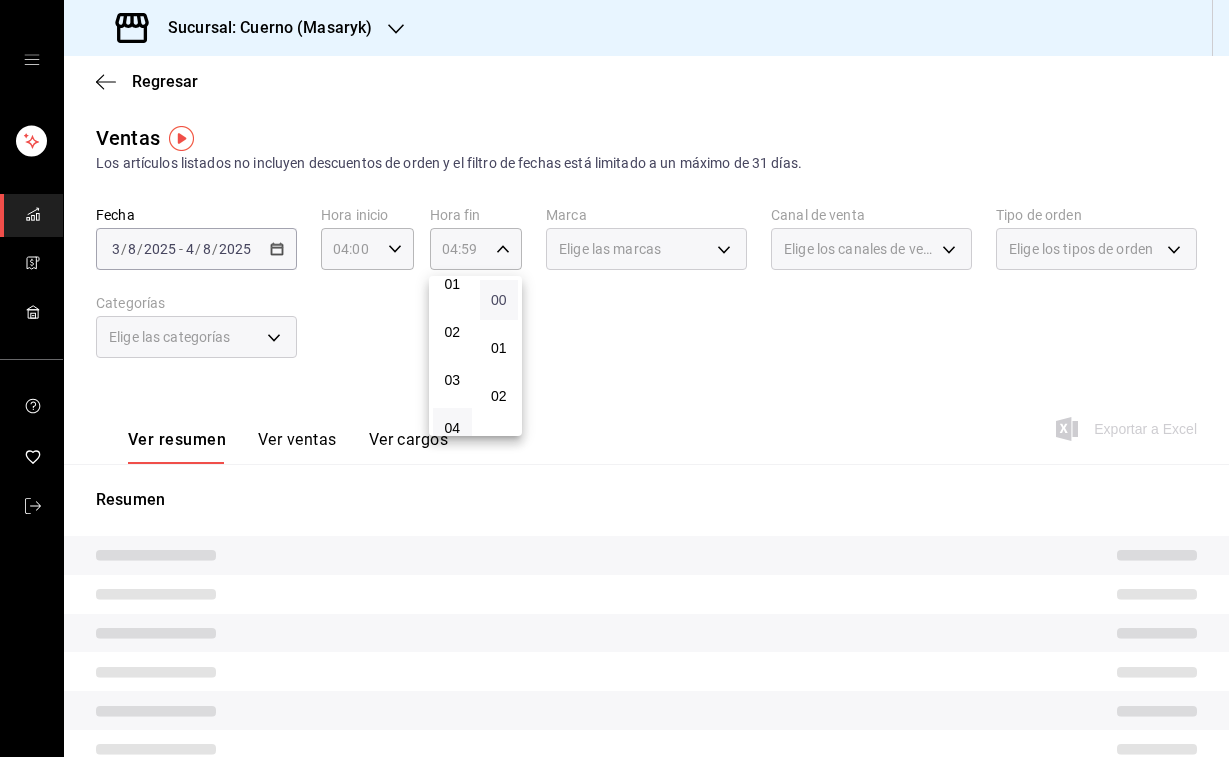 scroll, scrollTop: 0, scrollLeft: 0, axis: both 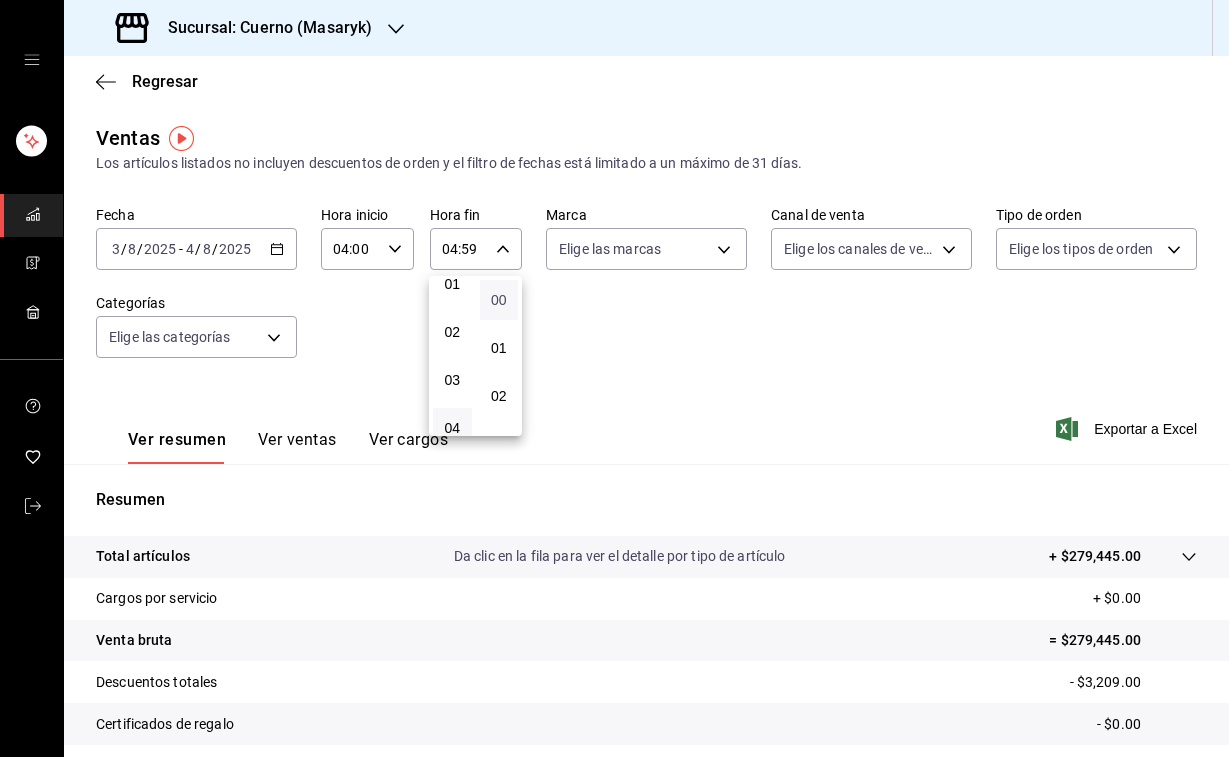 click on "00" at bounding box center (499, 300) 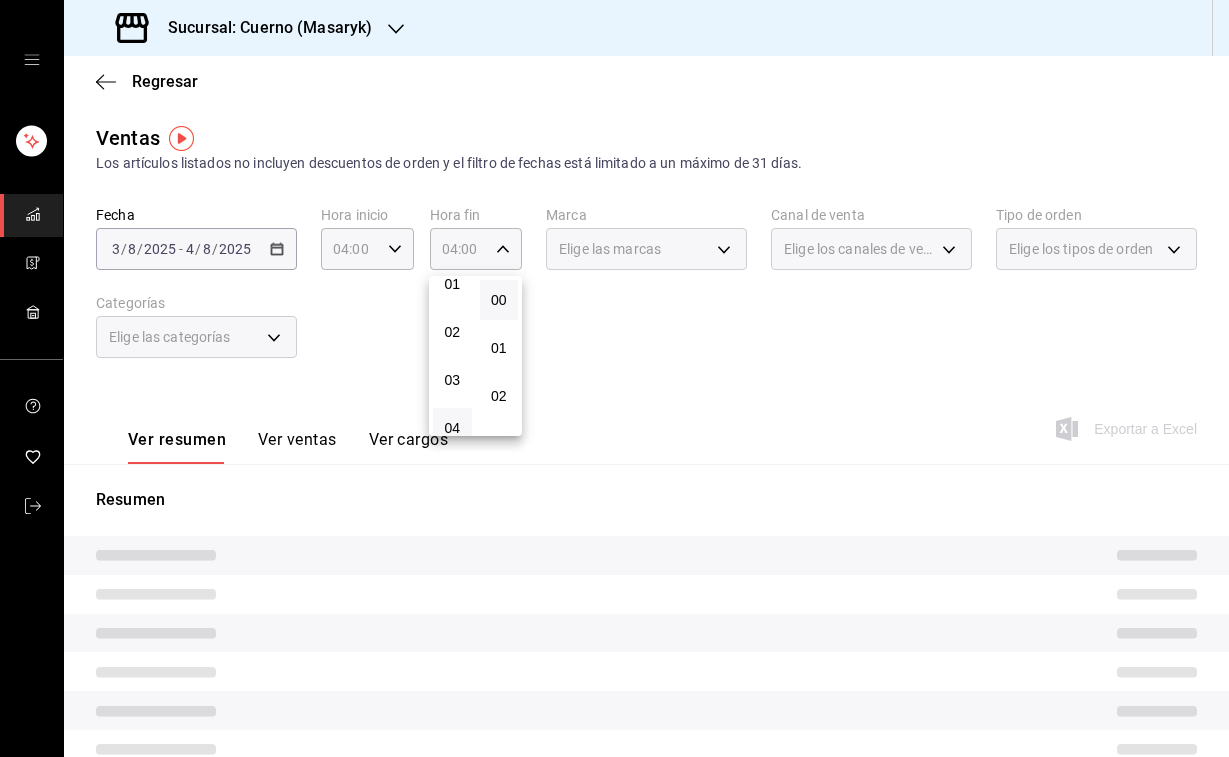 click at bounding box center (614, 378) 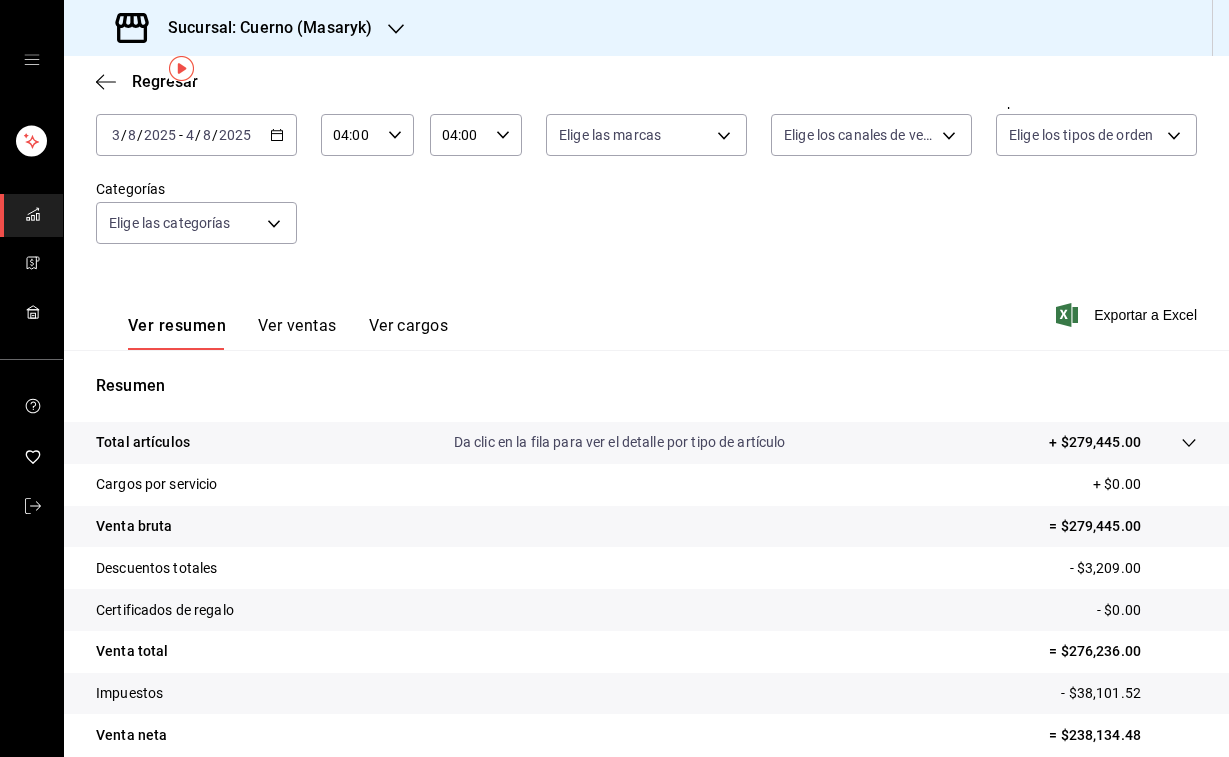 scroll, scrollTop: 70, scrollLeft: 0, axis: vertical 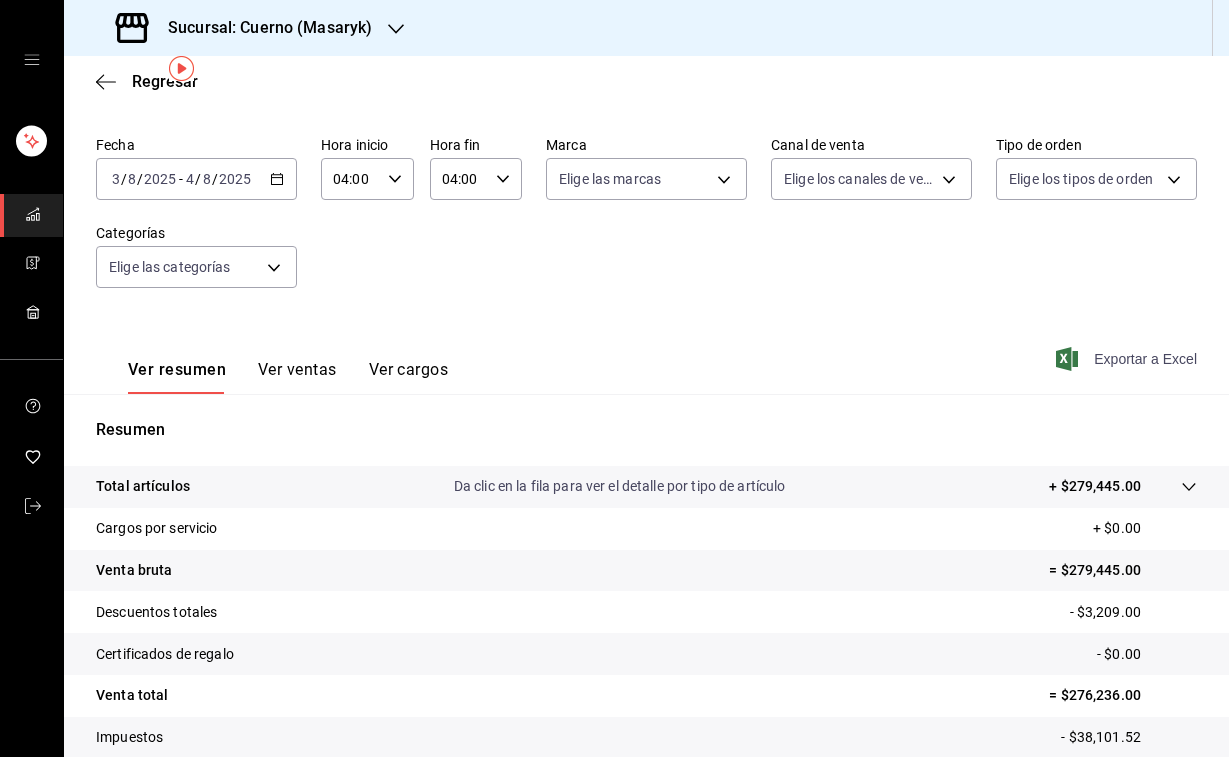click 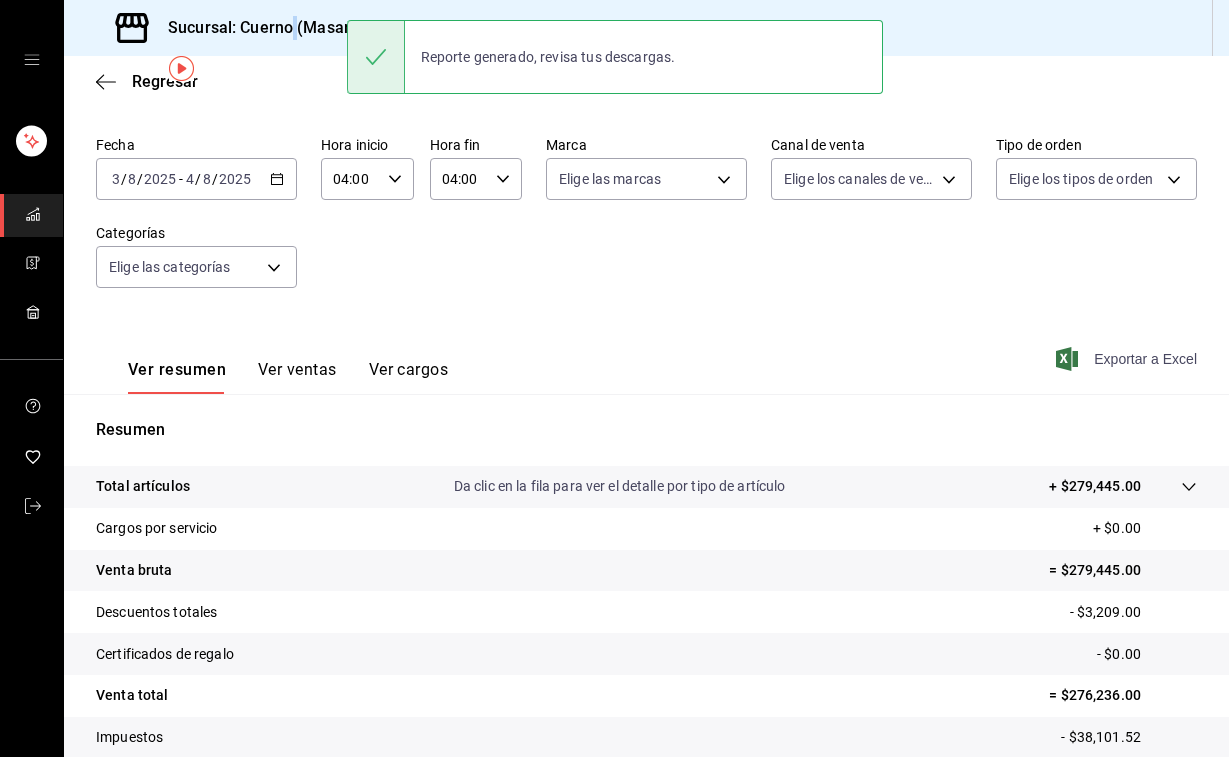 click on "Sucursal: Cuerno (Masaryk)" at bounding box center [262, 28] 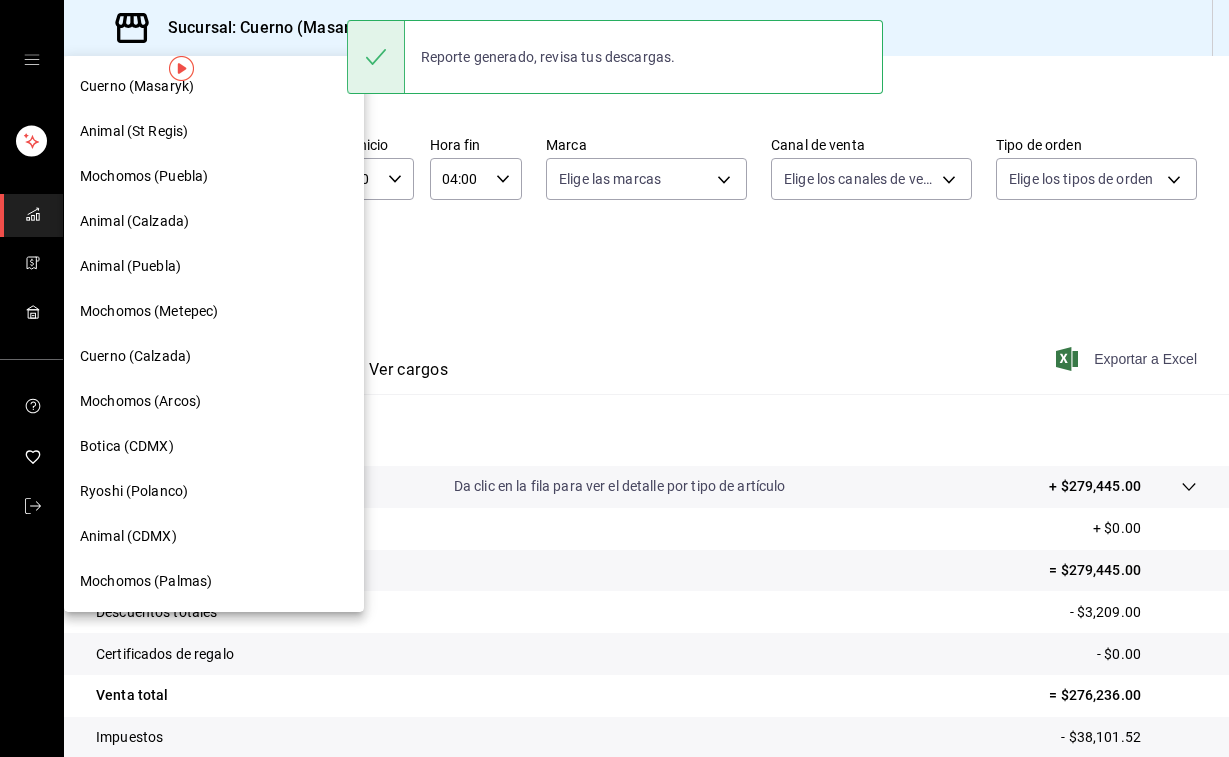 click on "Animal (CDMX)" at bounding box center (128, 536) 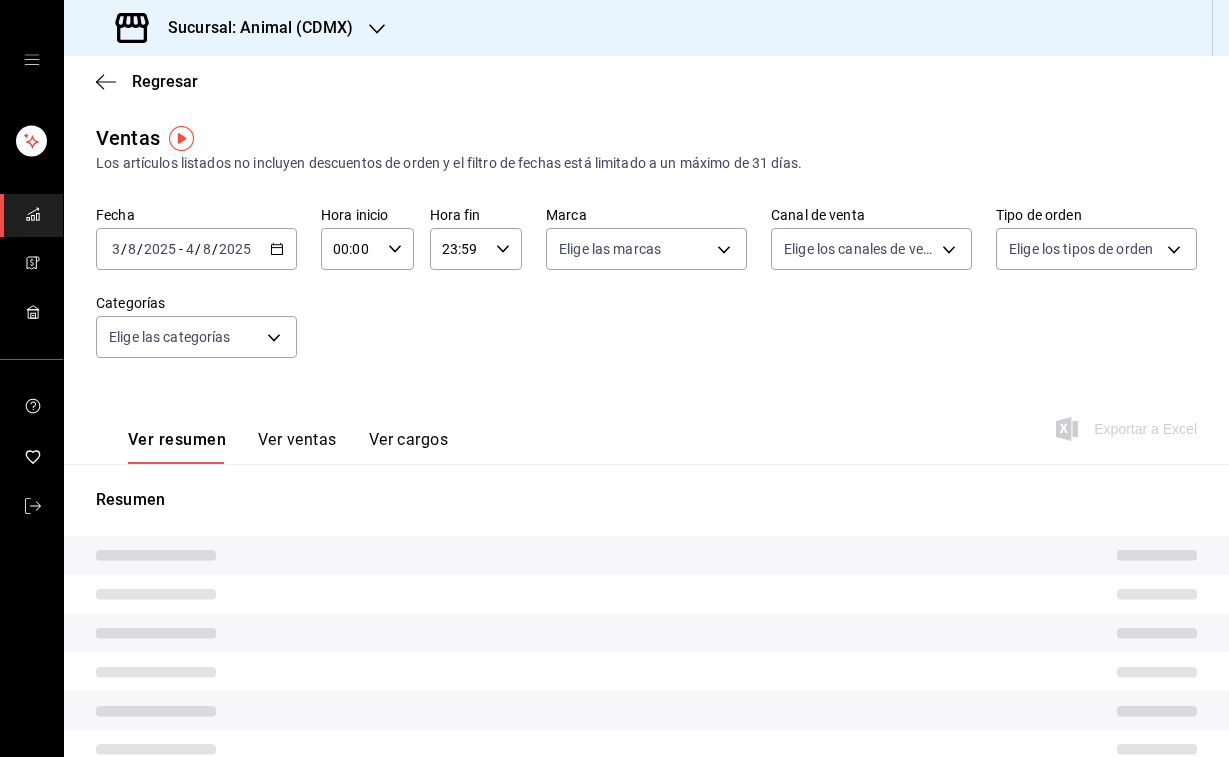 type on "04:00" 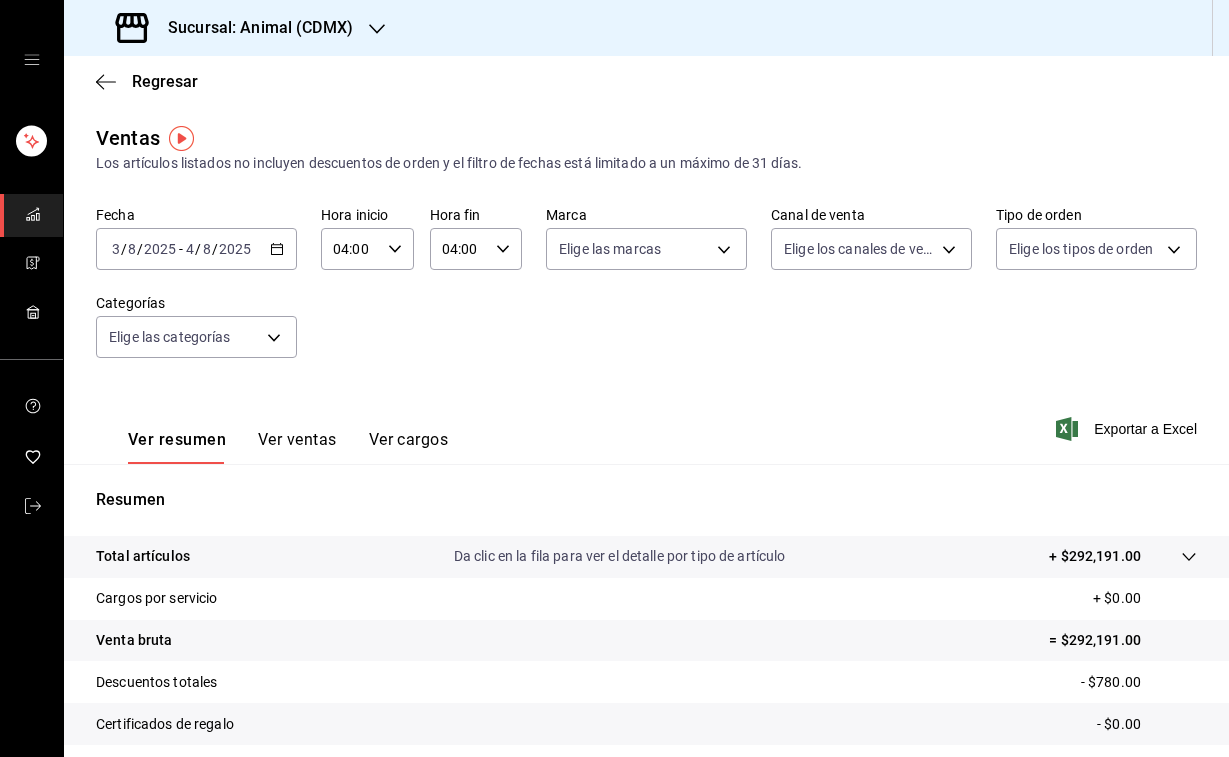 click 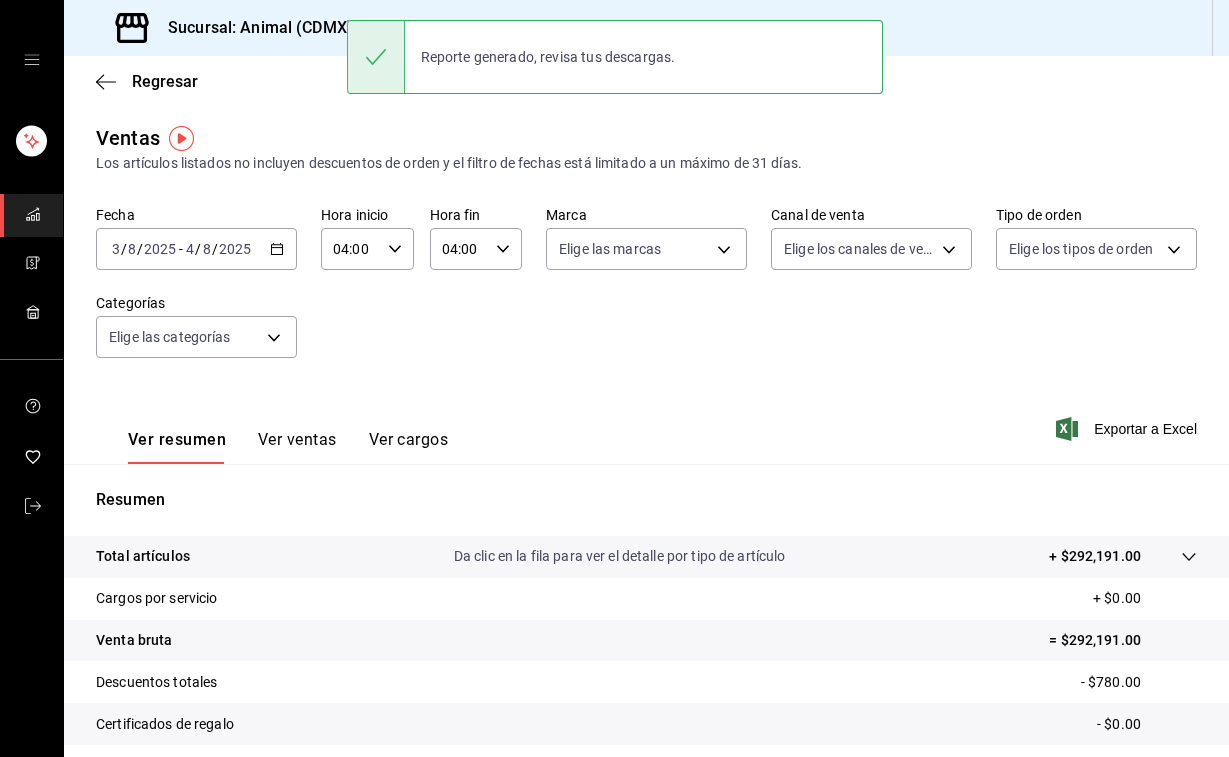 click on "Sucursal: Animal (CDMX)" at bounding box center [236, 28] 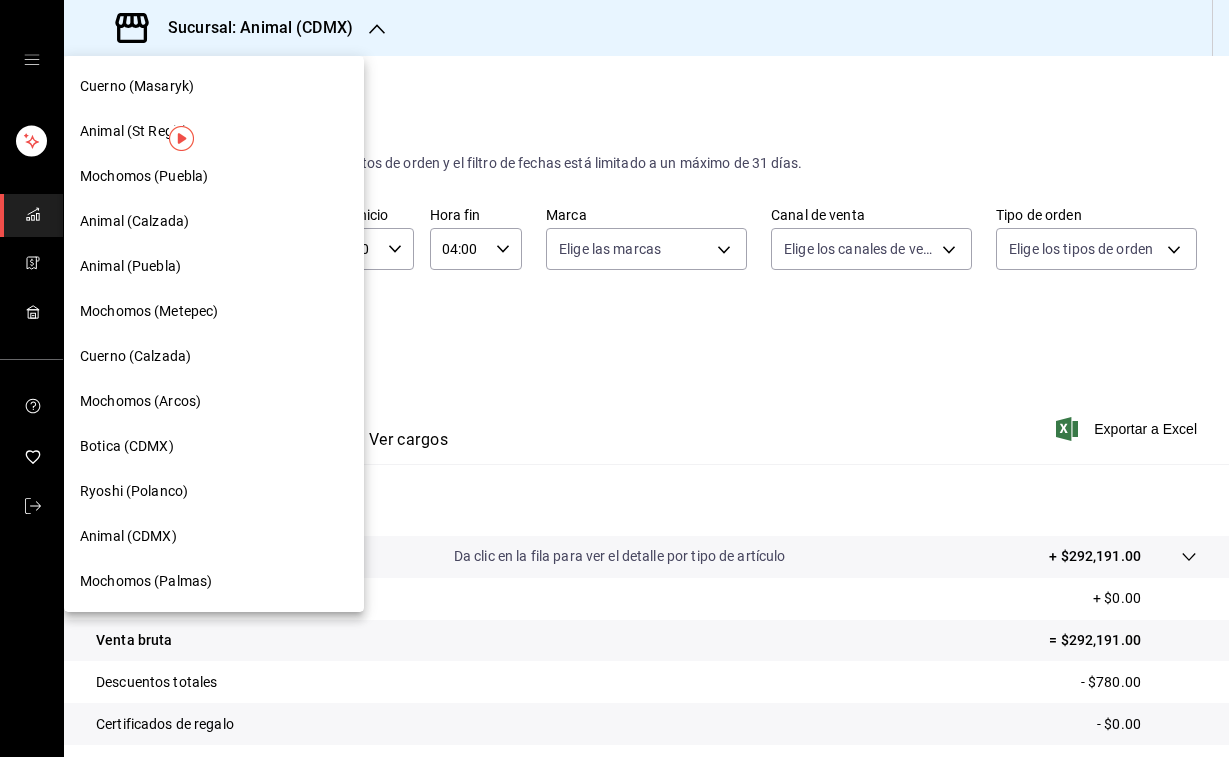 click on "Animal (St Regis)" at bounding box center [134, 131] 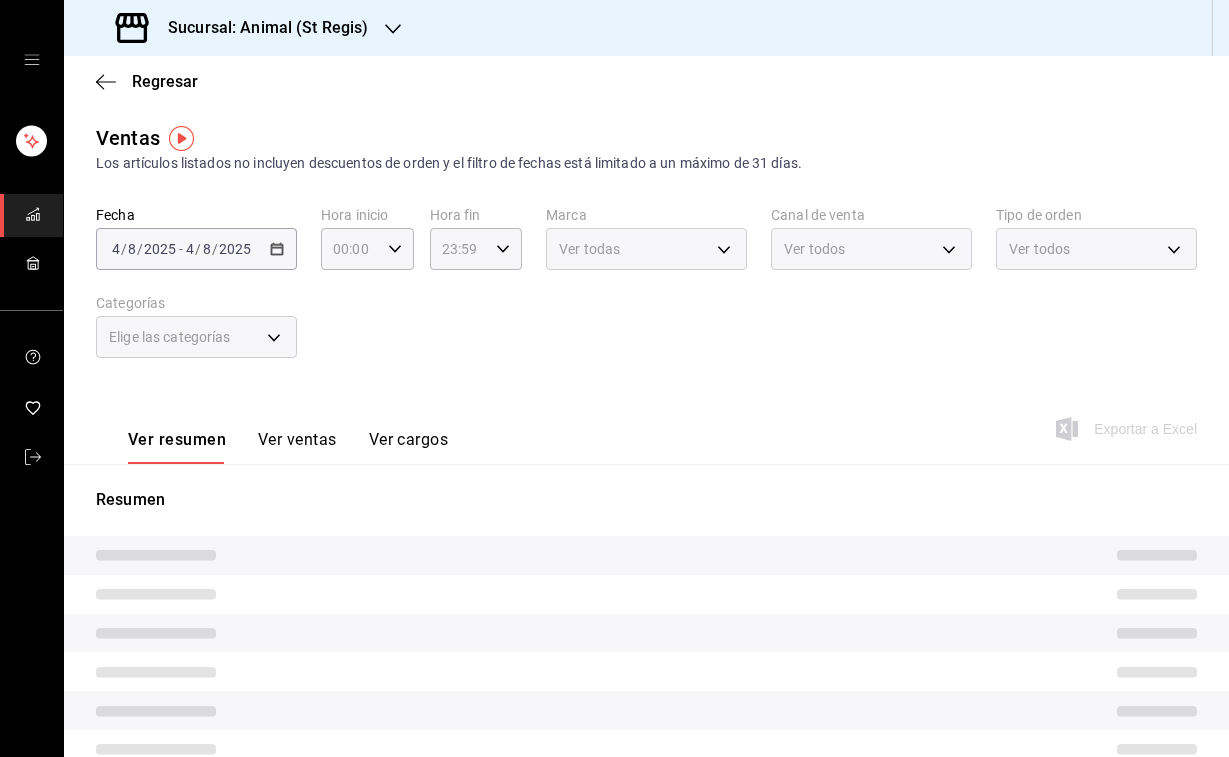 type on "04:00" 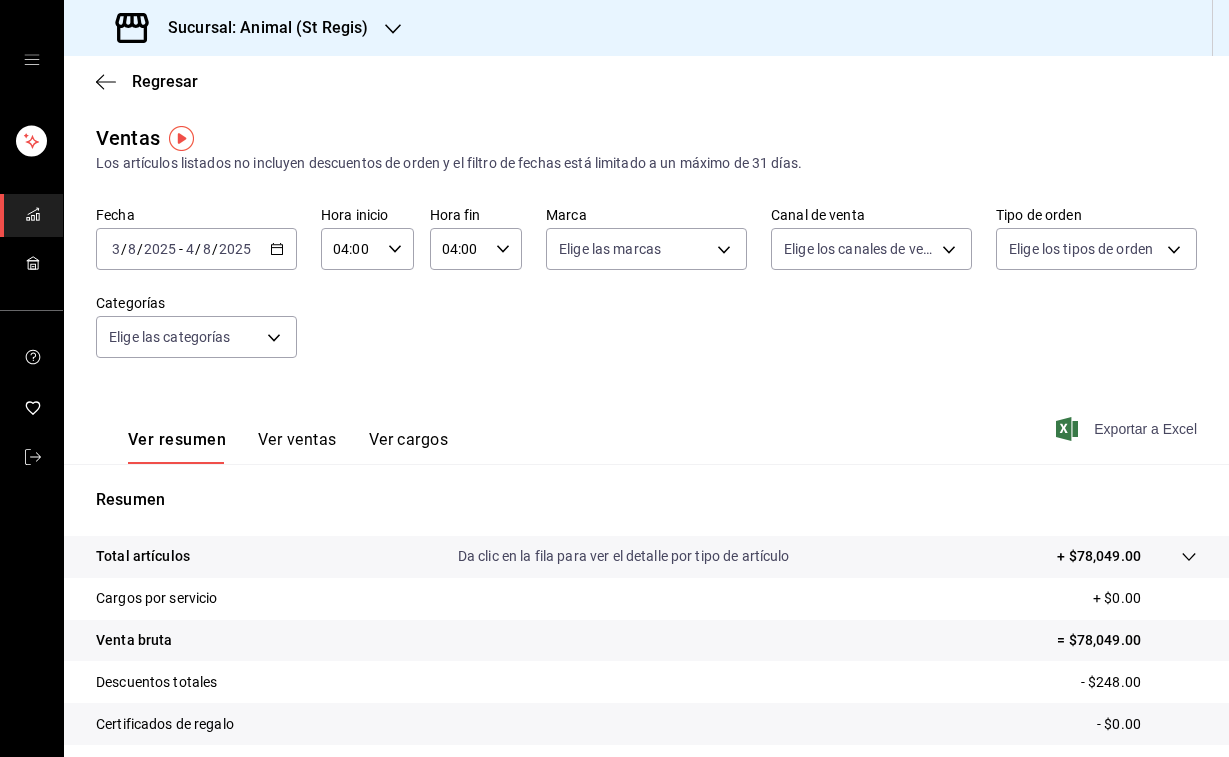 click on "Exportar a Excel" at bounding box center (1128, 429) 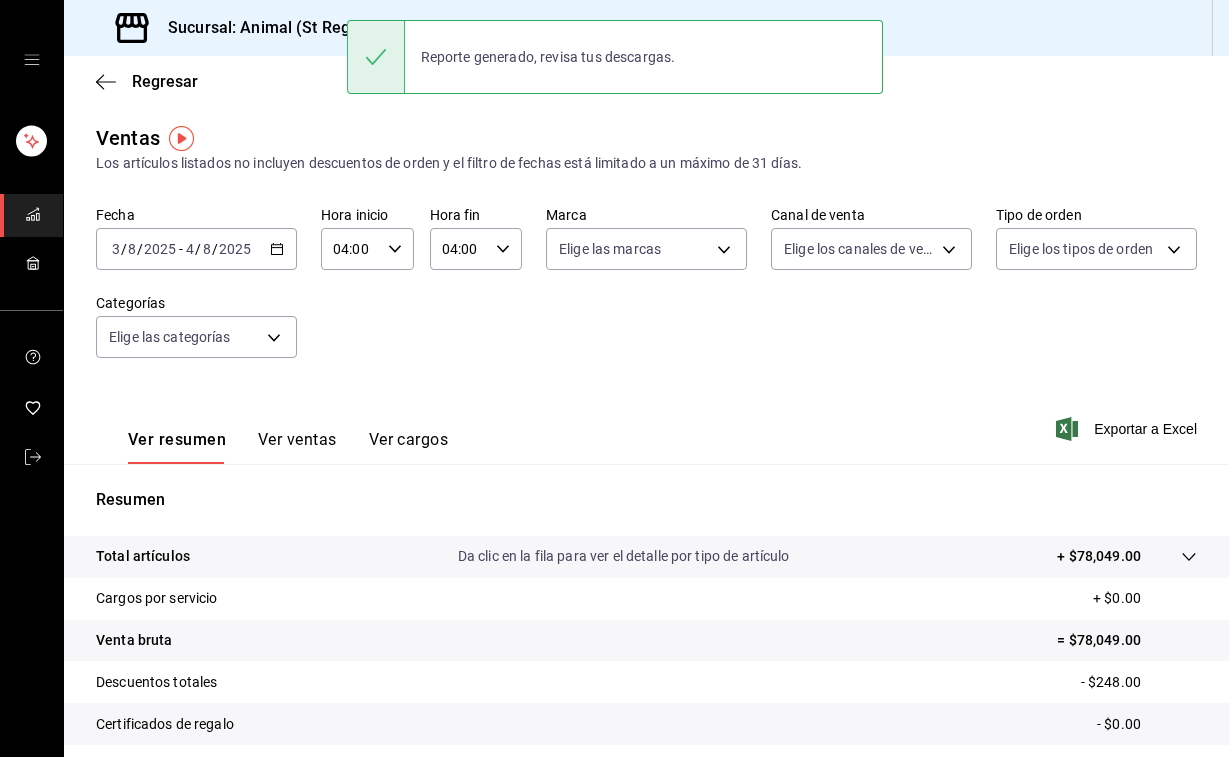 click on "Sucursal: Animal (St Regis)" at bounding box center (260, 28) 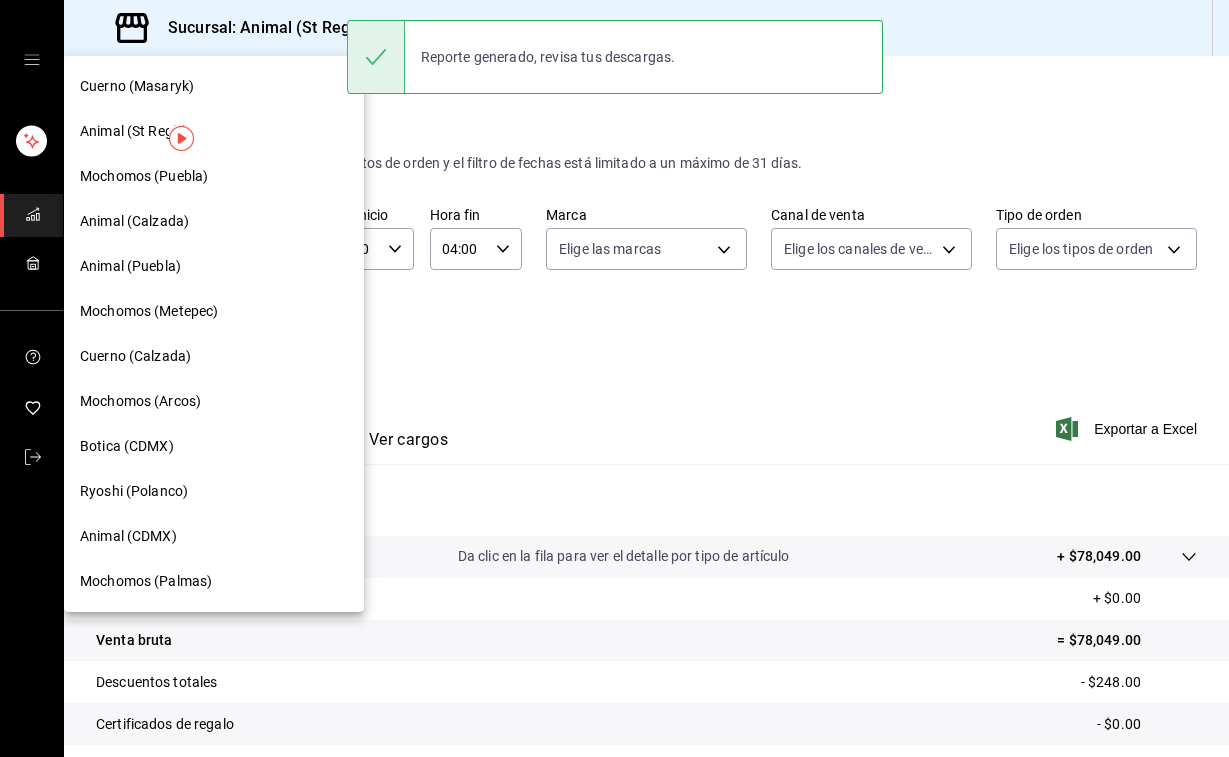 click on "Animal (Puebla)" at bounding box center [130, 266] 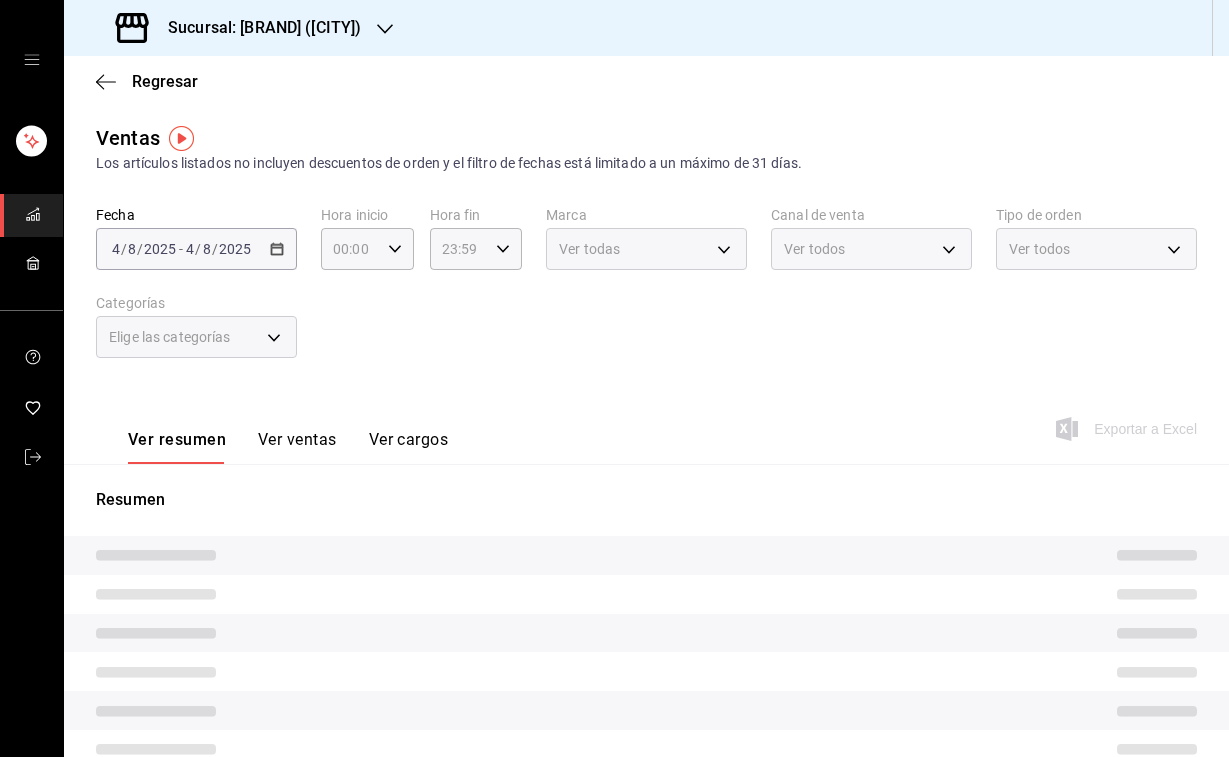 type on "04:00" 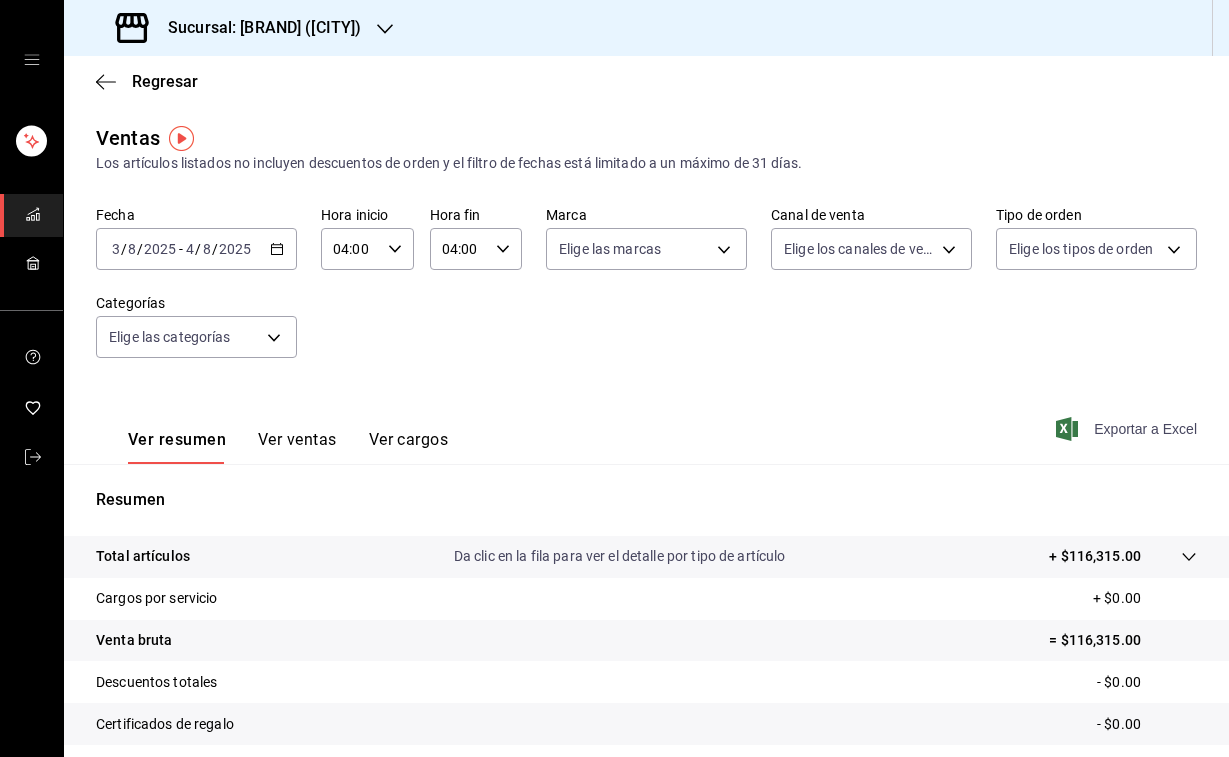 click 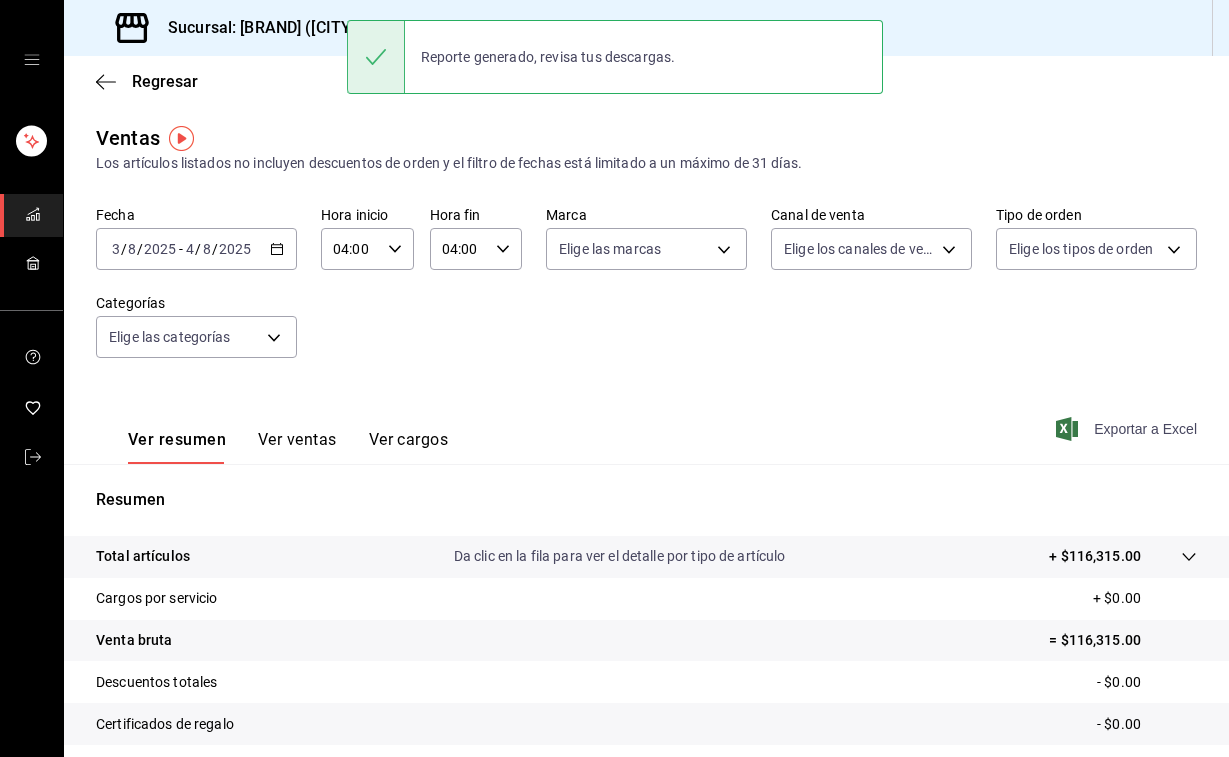 click on "Sucursal: Animal (Puebla)" at bounding box center [240, 28] 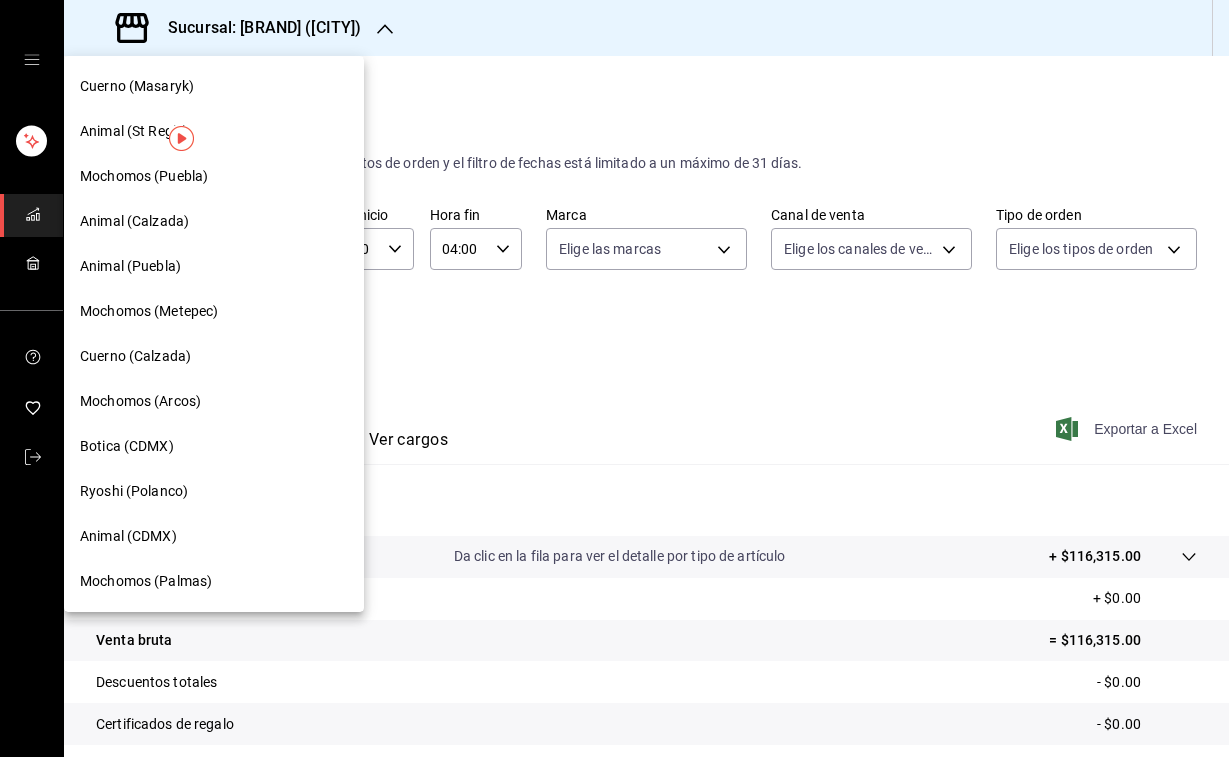click on "Mochomos (Palmas)" at bounding box center (146, 581) 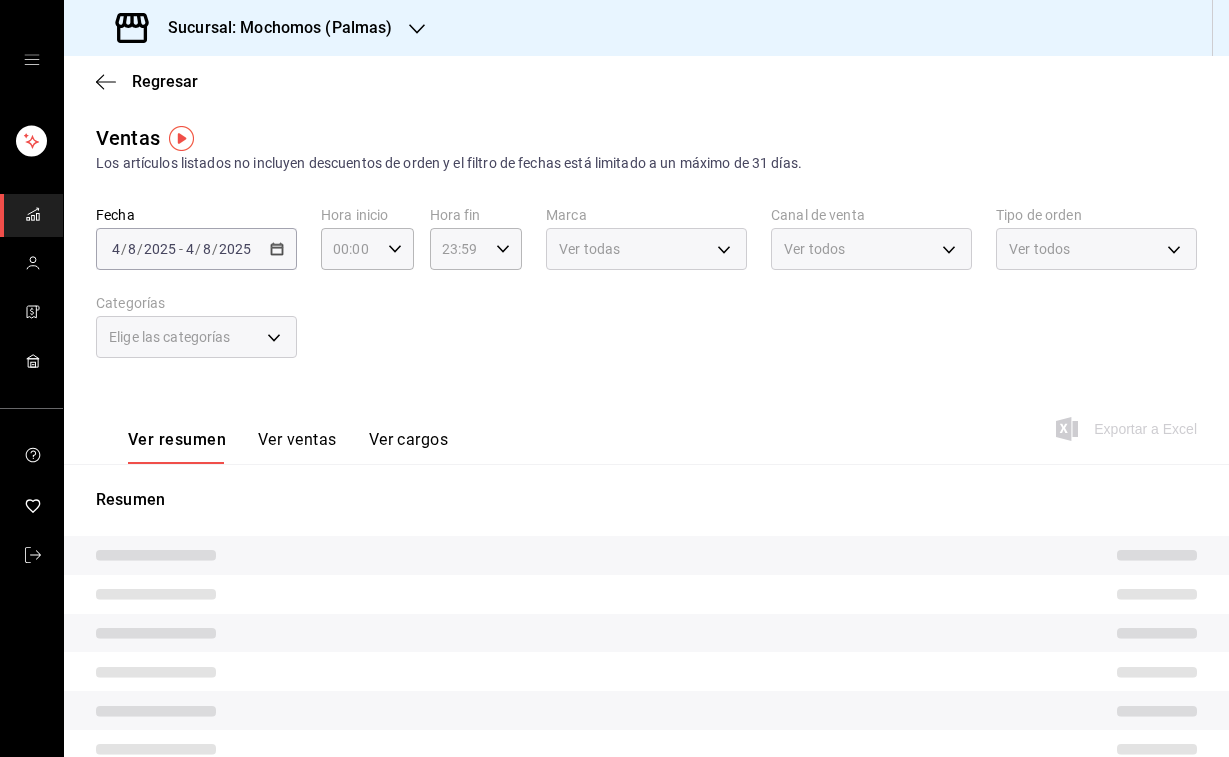 type on "04:00" 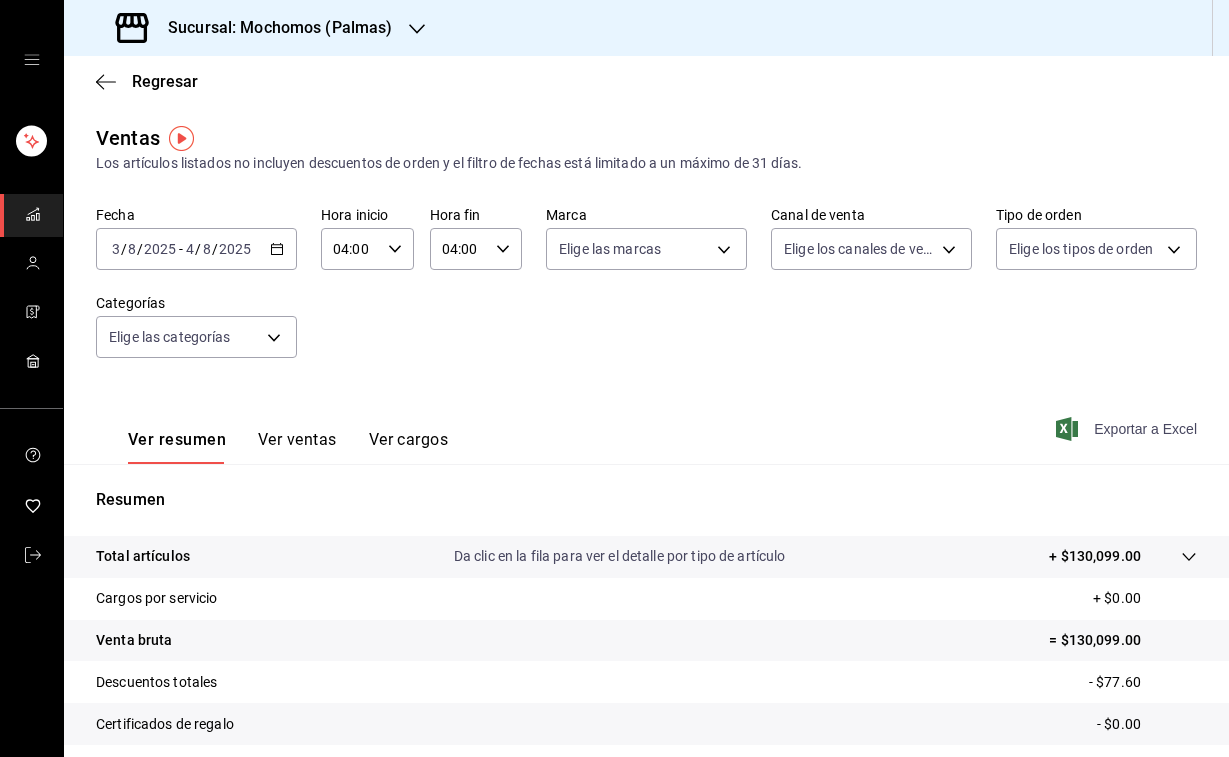 click on "Exportar a Excel" at bounding box center (1128, 429) 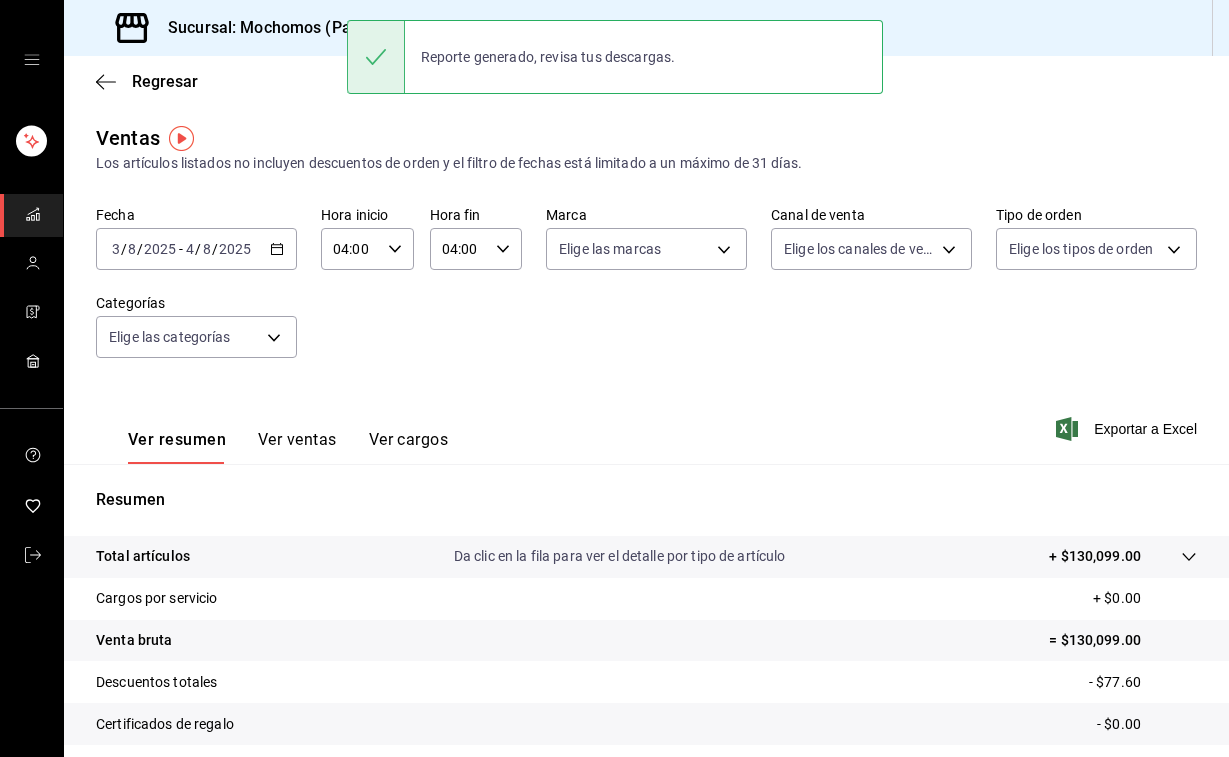 click on "Sucursal: Mochomos (Palmas)" at bounding box center [272, 28] 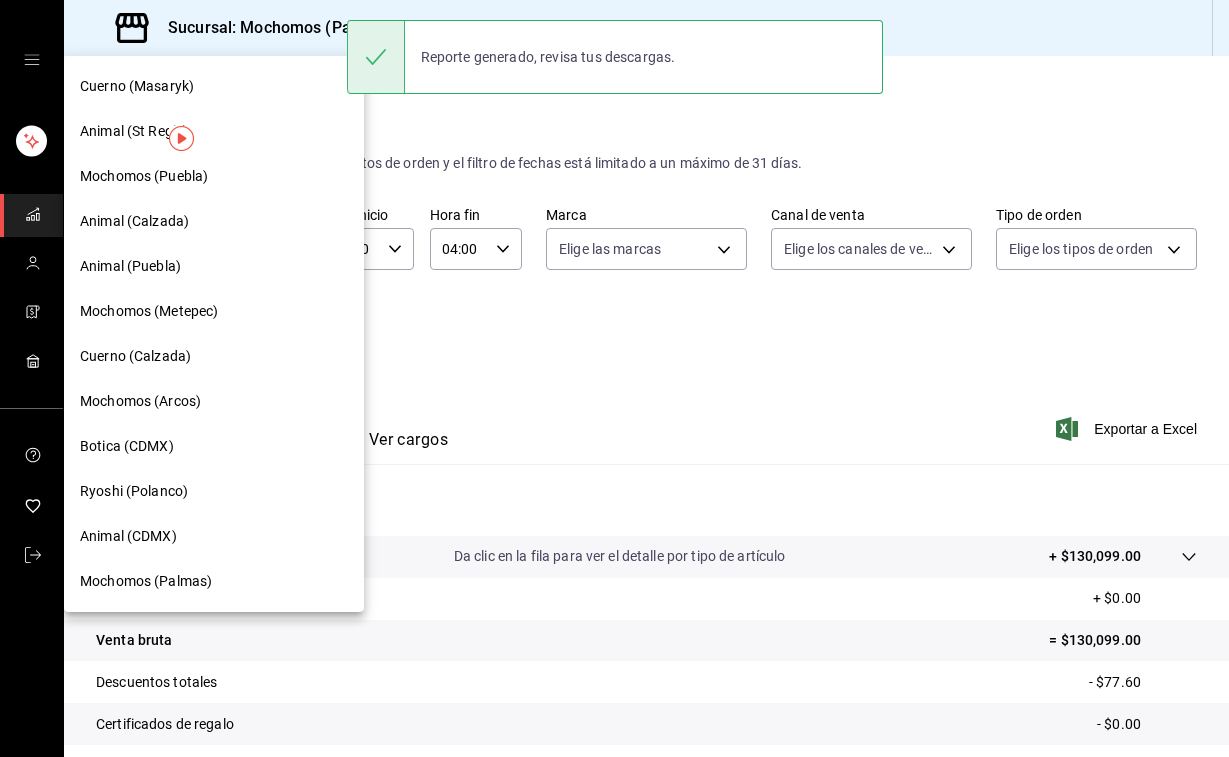 click on "Mochomos (Metepec)" at bounding box center [214, 311] 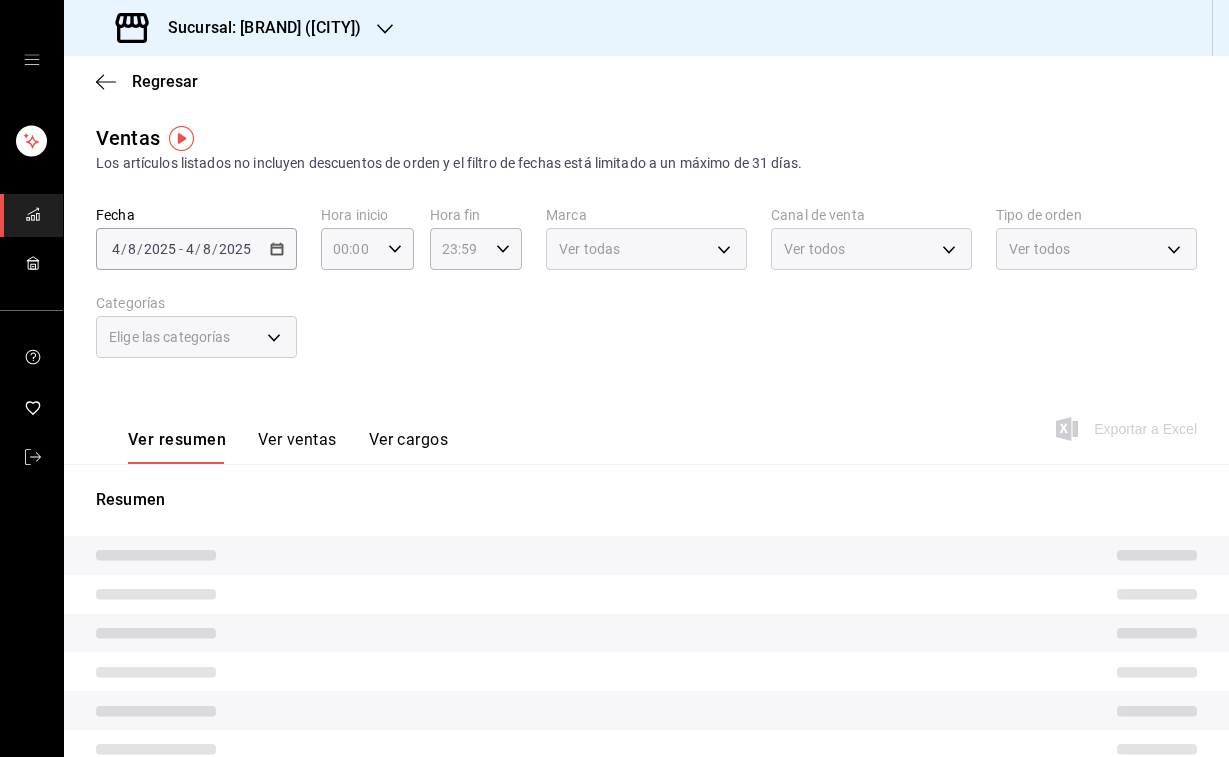 type on "04:00" 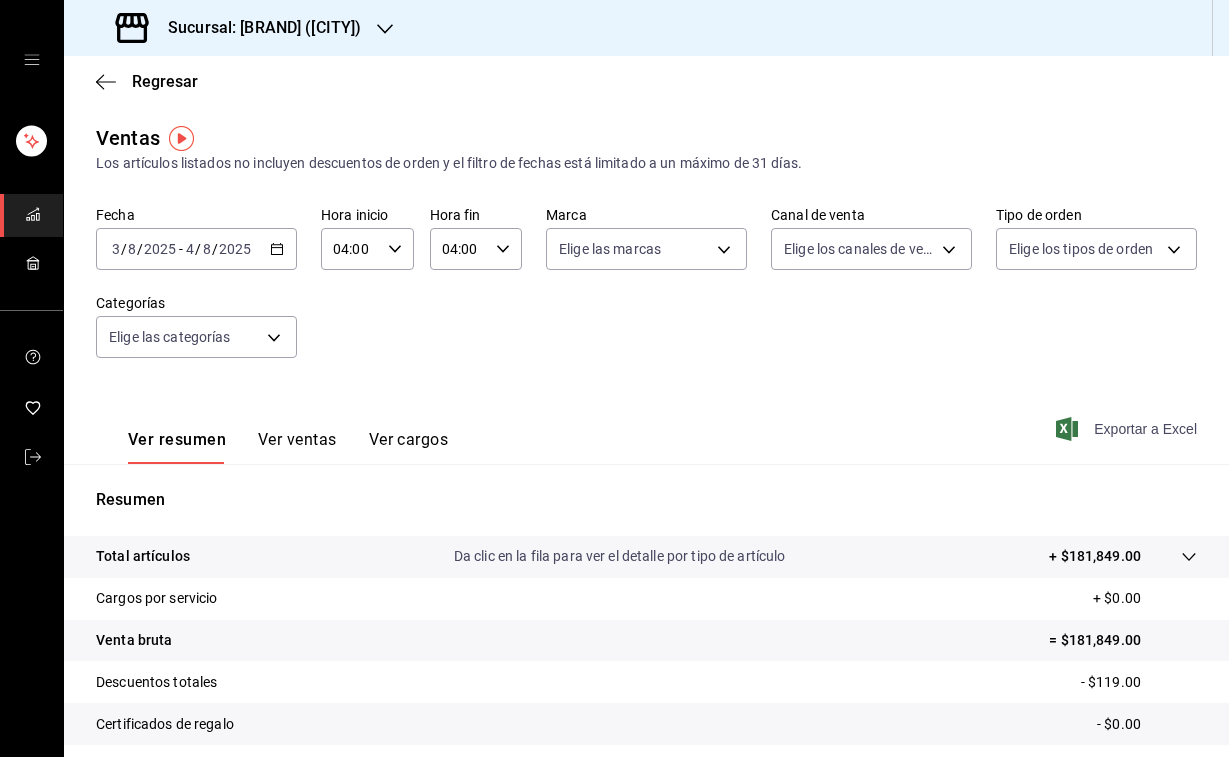 click 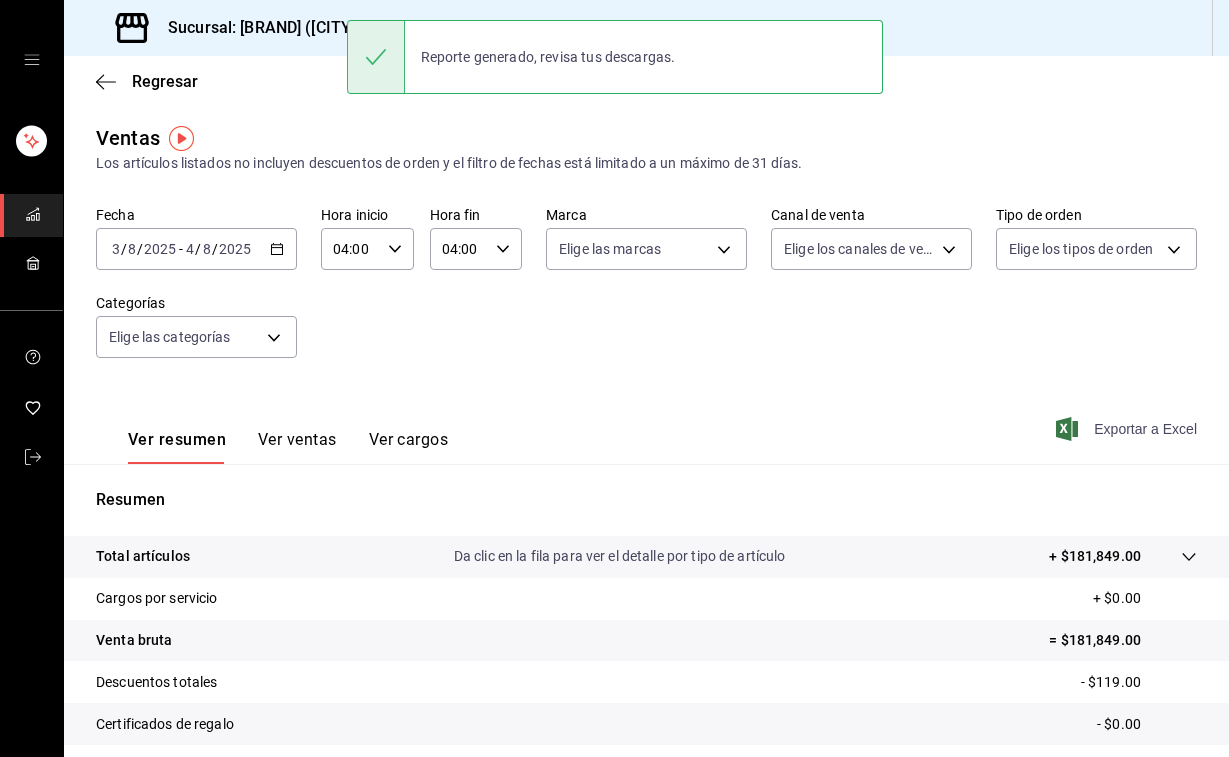 click on "Sucursal: Mochomos (Metepec)" at bounding box center (256, 28) 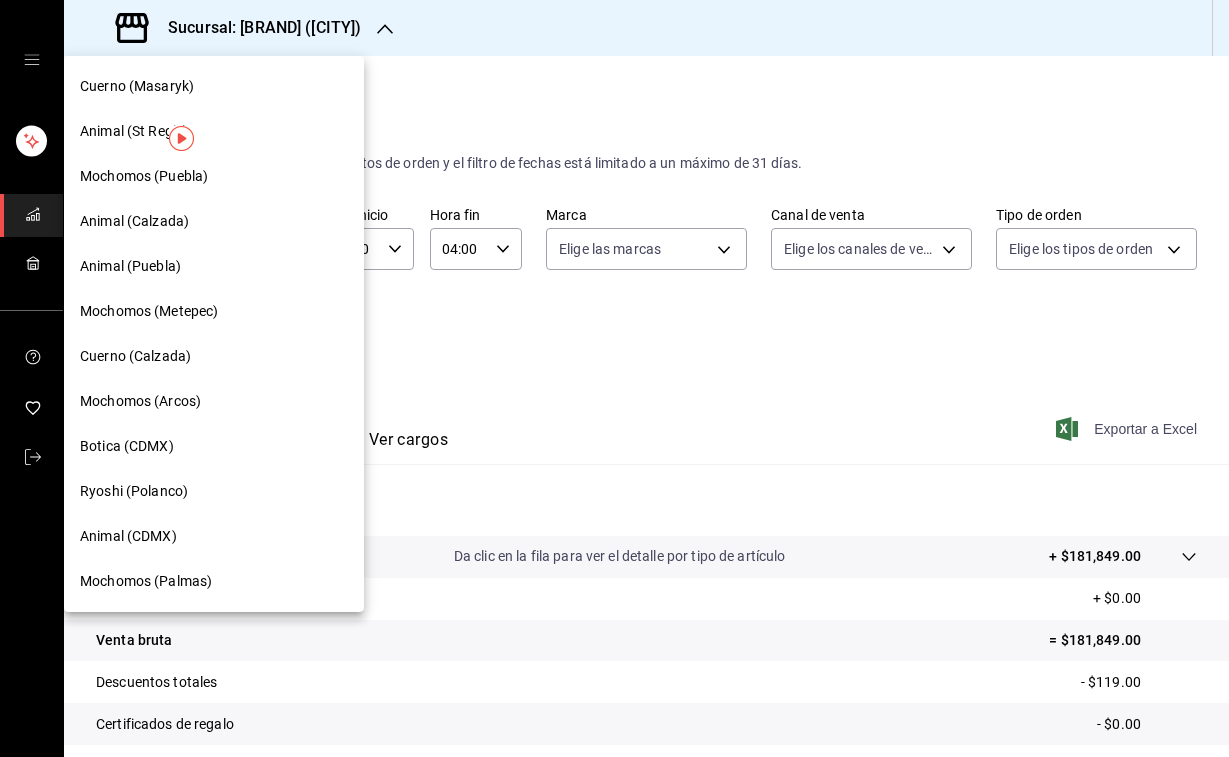 click on "Mochomos (Puebla)" at bounding box center [144, 176] 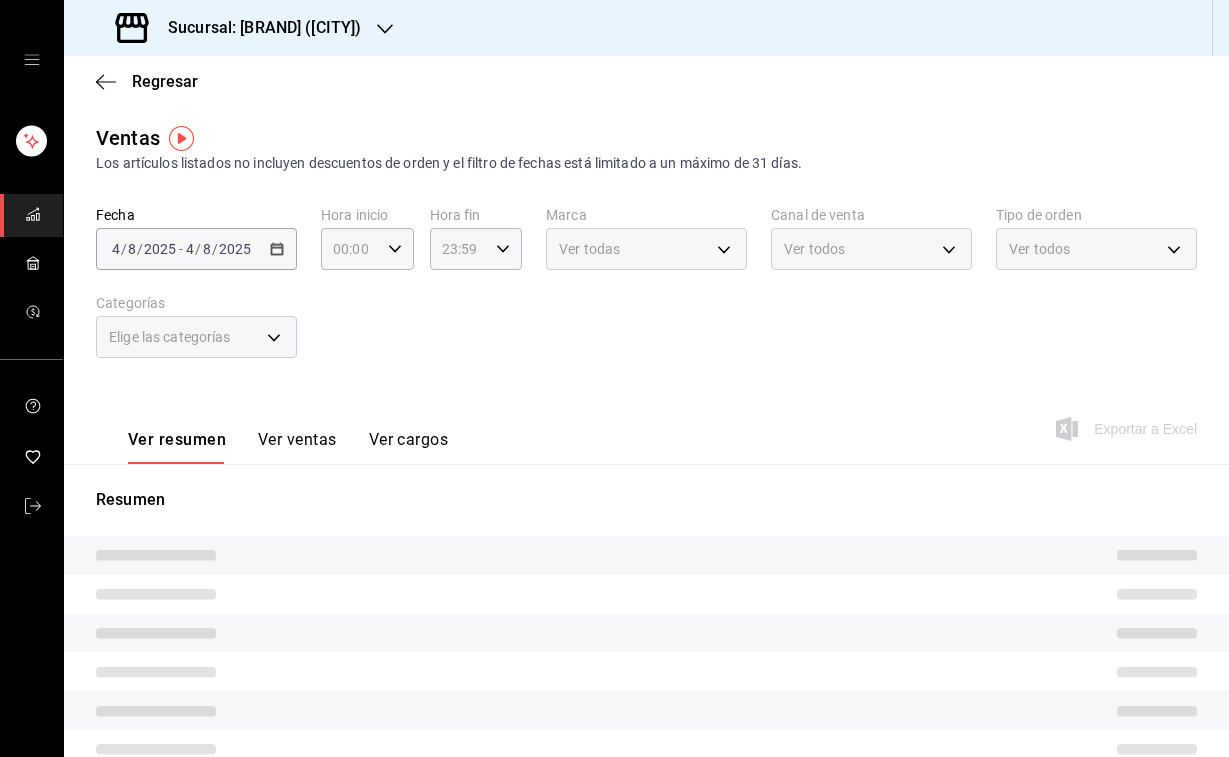type on "04:00" 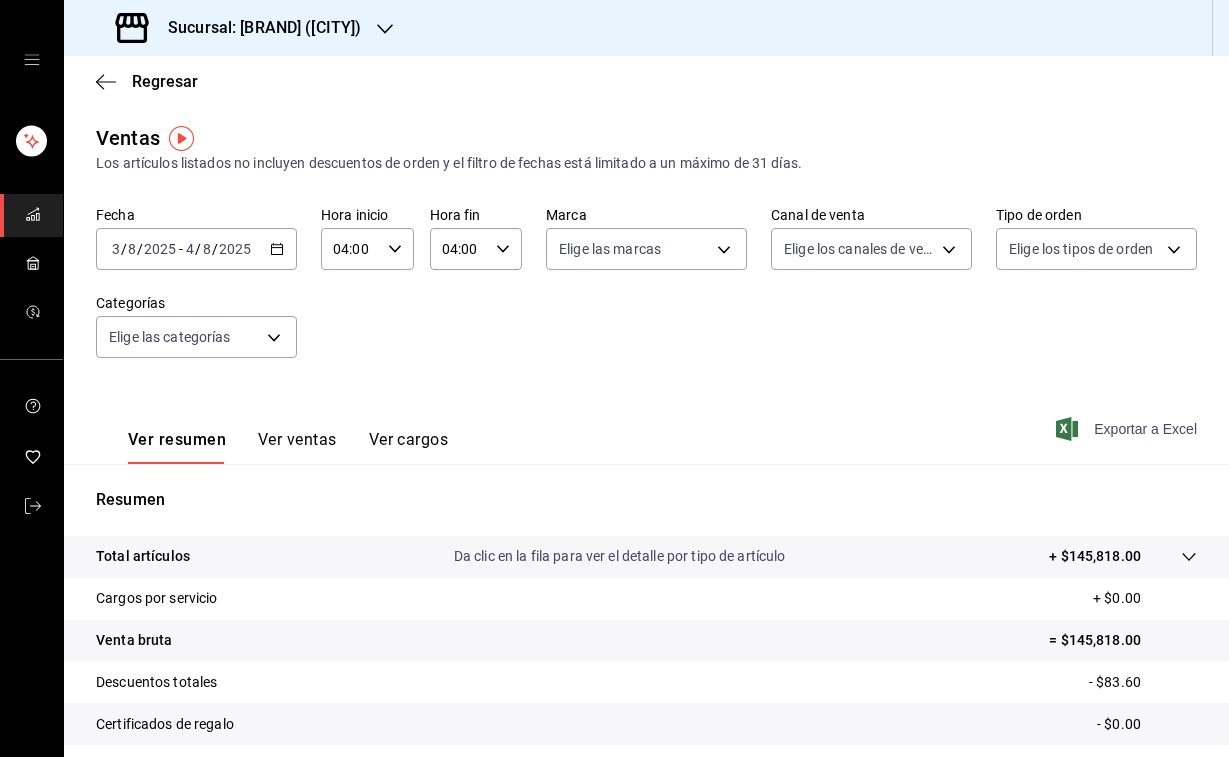 click 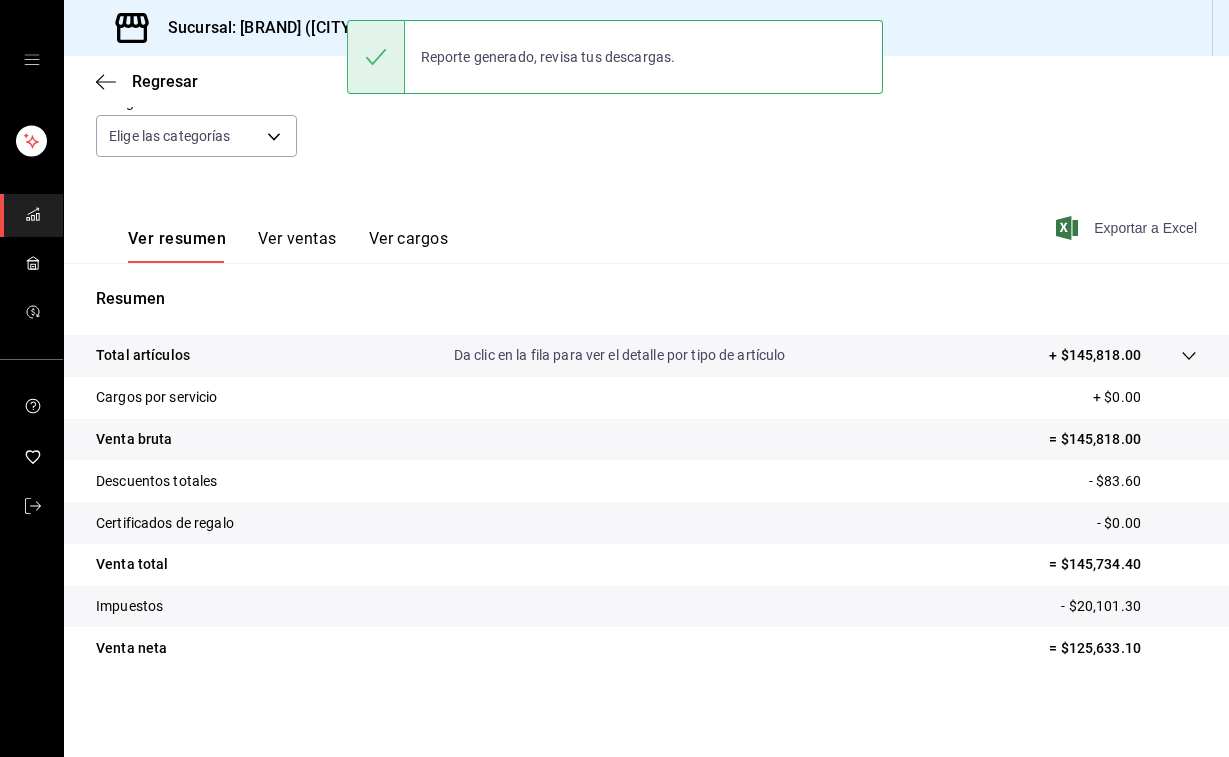 scroll, scrollTop: 201, scrollLeft: 0, axis: vertical 